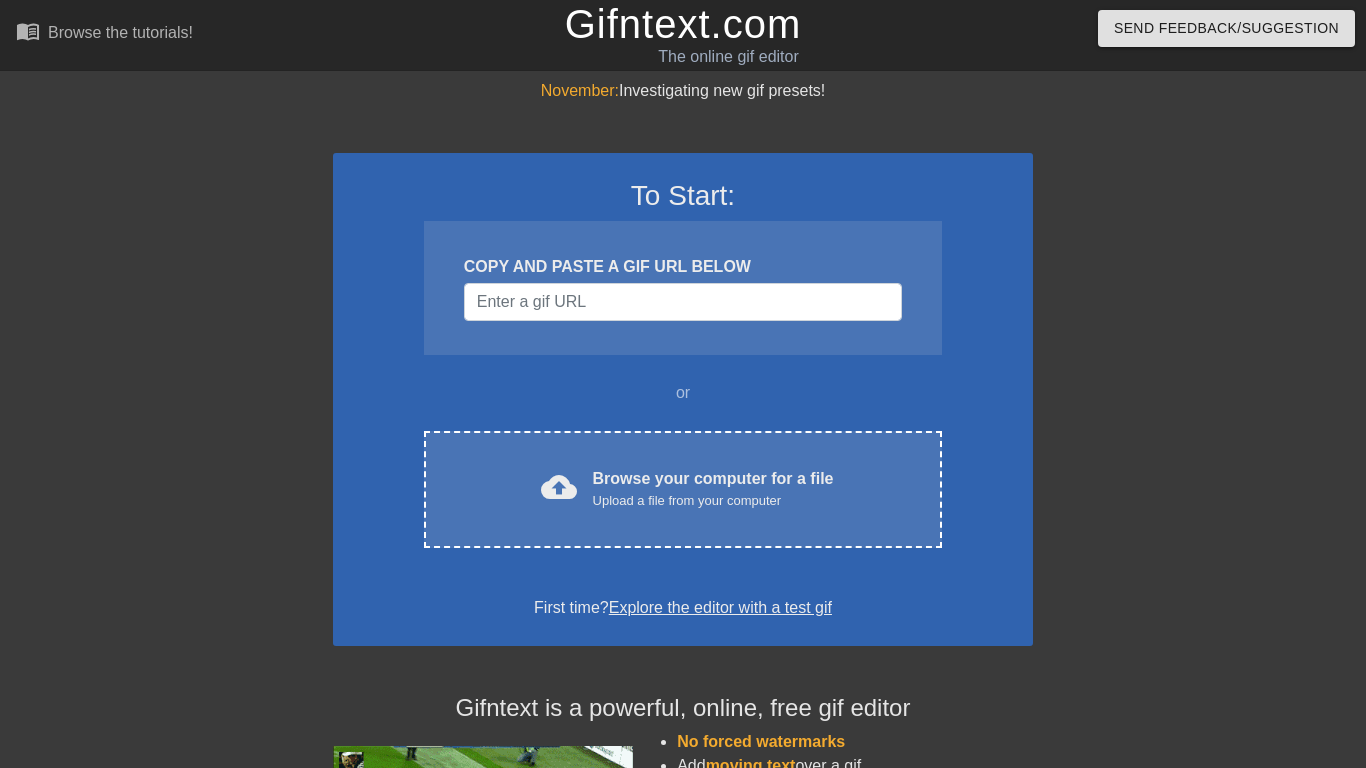 scroll, scrollTop: 0, scrollLeft: 0, axis: both 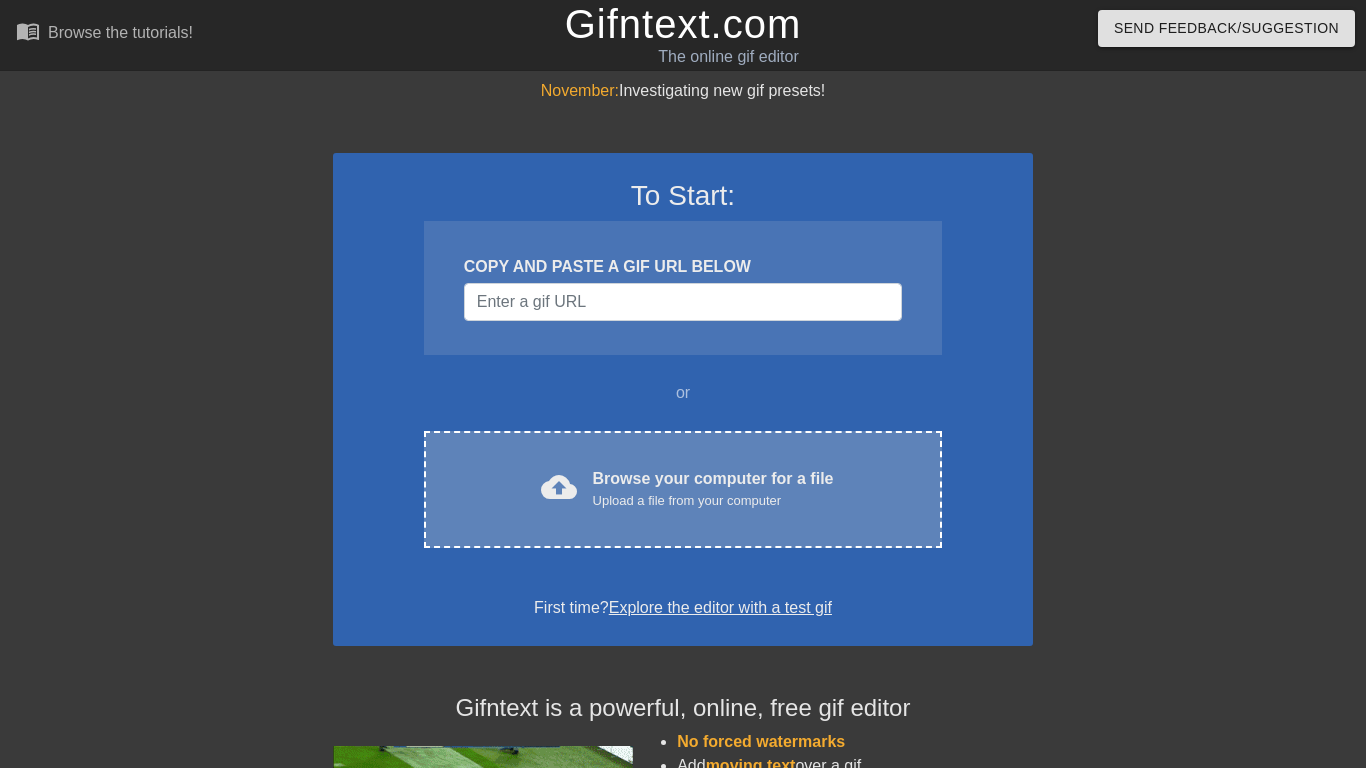 click on "cloud_upload Browse your computer for a file Upload a file from your computer Choose files" at bounding box center (683, 489) 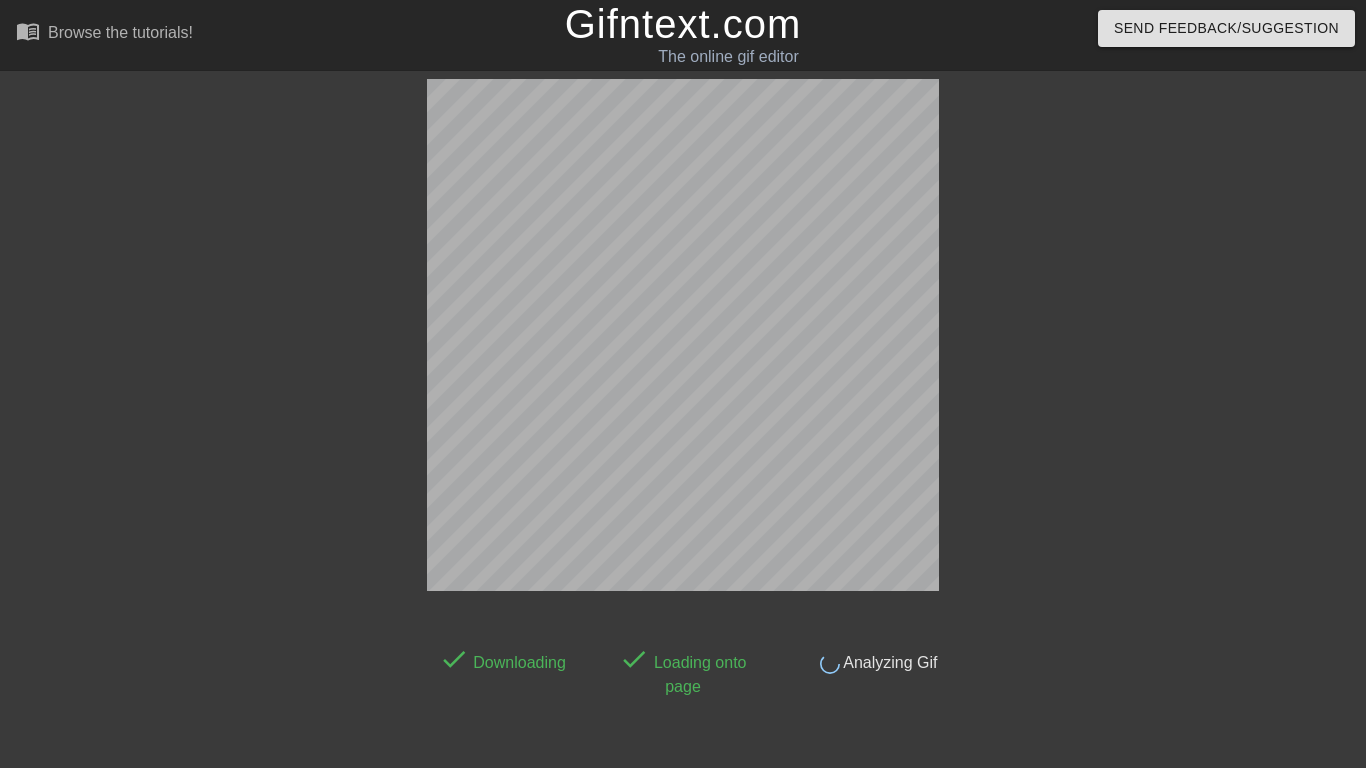 click on "done   Downloading done   Loading onto page done   Analyzing Gif" at bounding box center (683, 389) 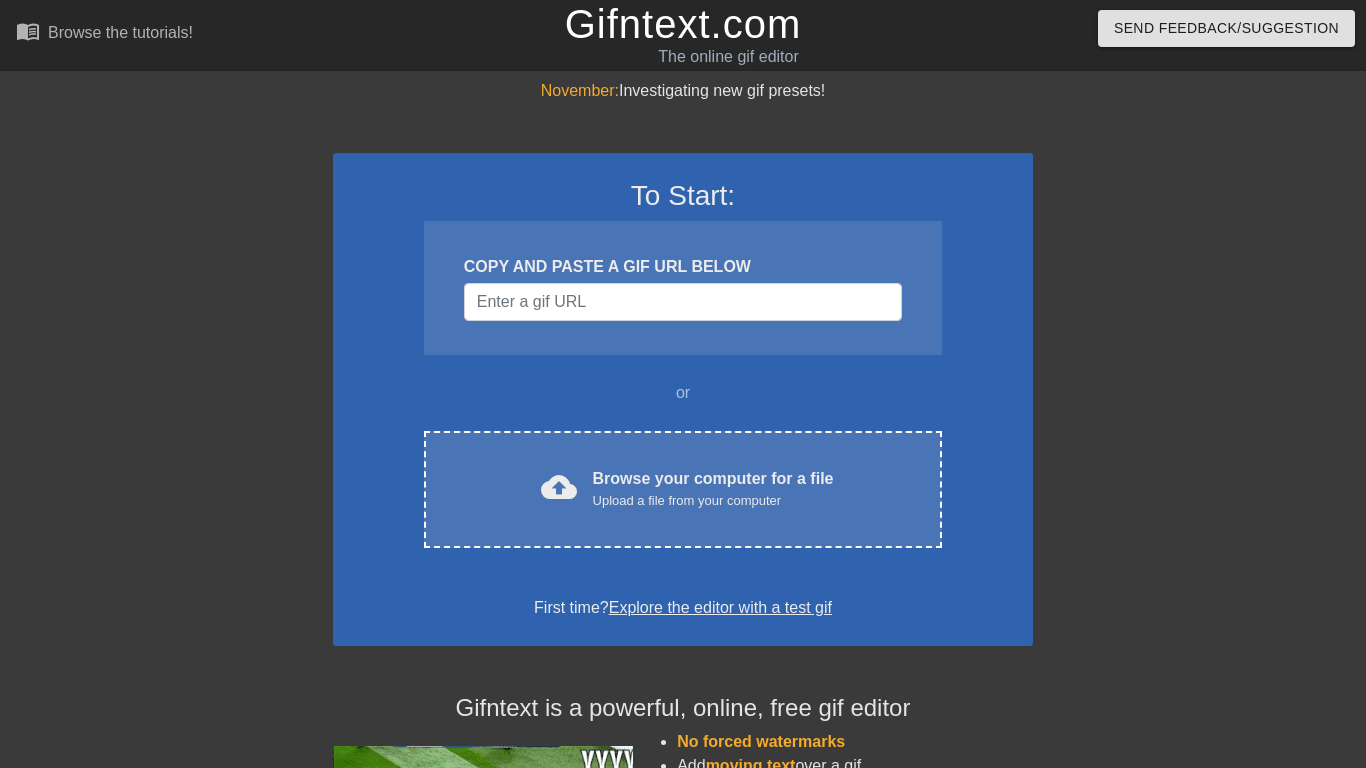 scroll, scrollTop: 0, scrollLeft: 0, axis: both 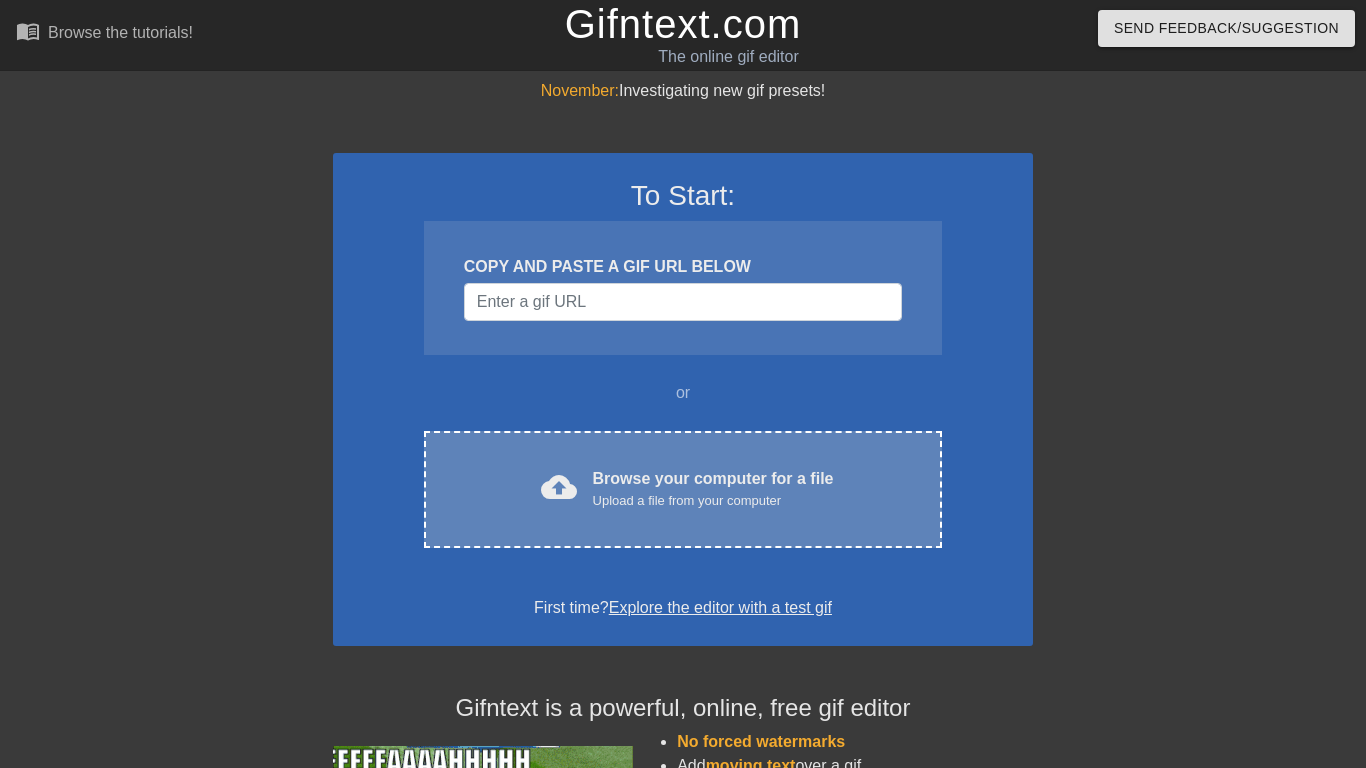 click on "Browse your computer for a file Upload a file from your computer" at bounding box center (713, 489) 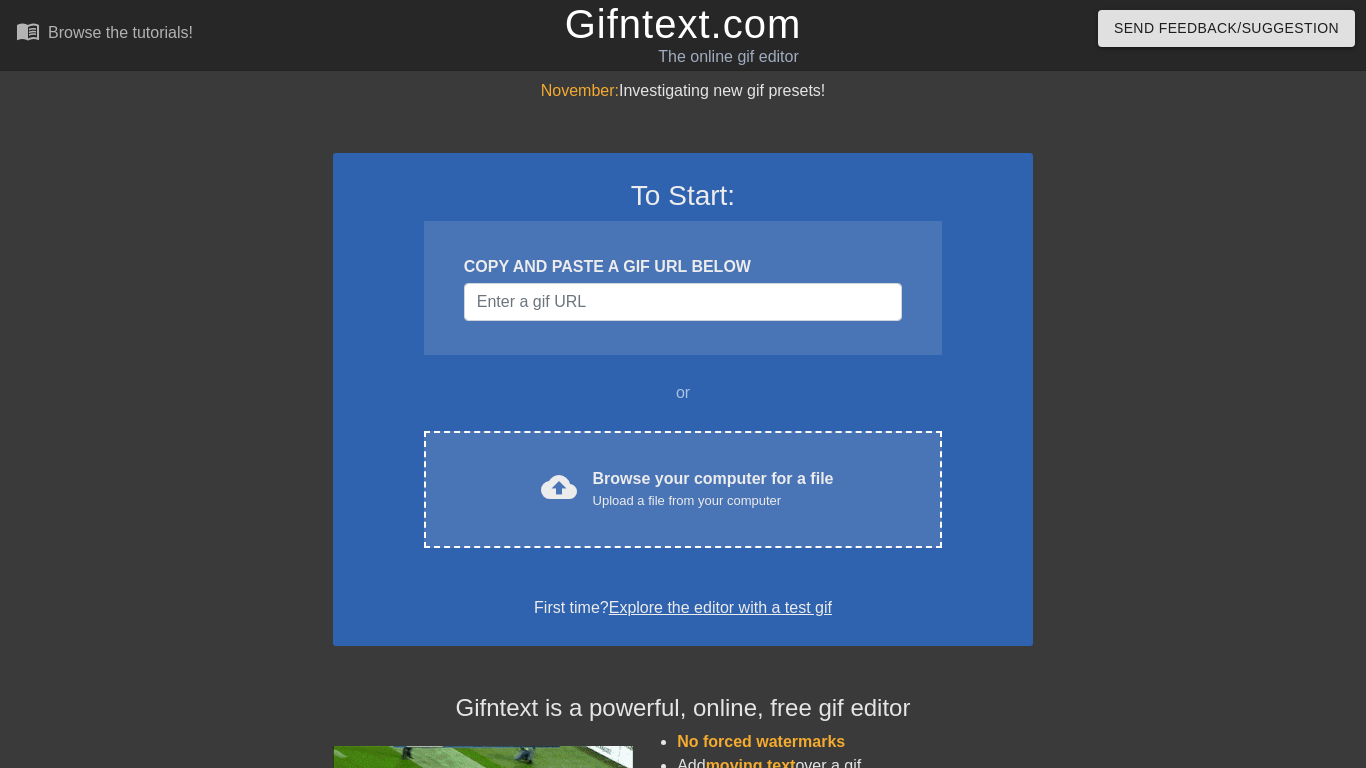 scroll, scrollTop: 0, scrollLeft: 0, axis: both 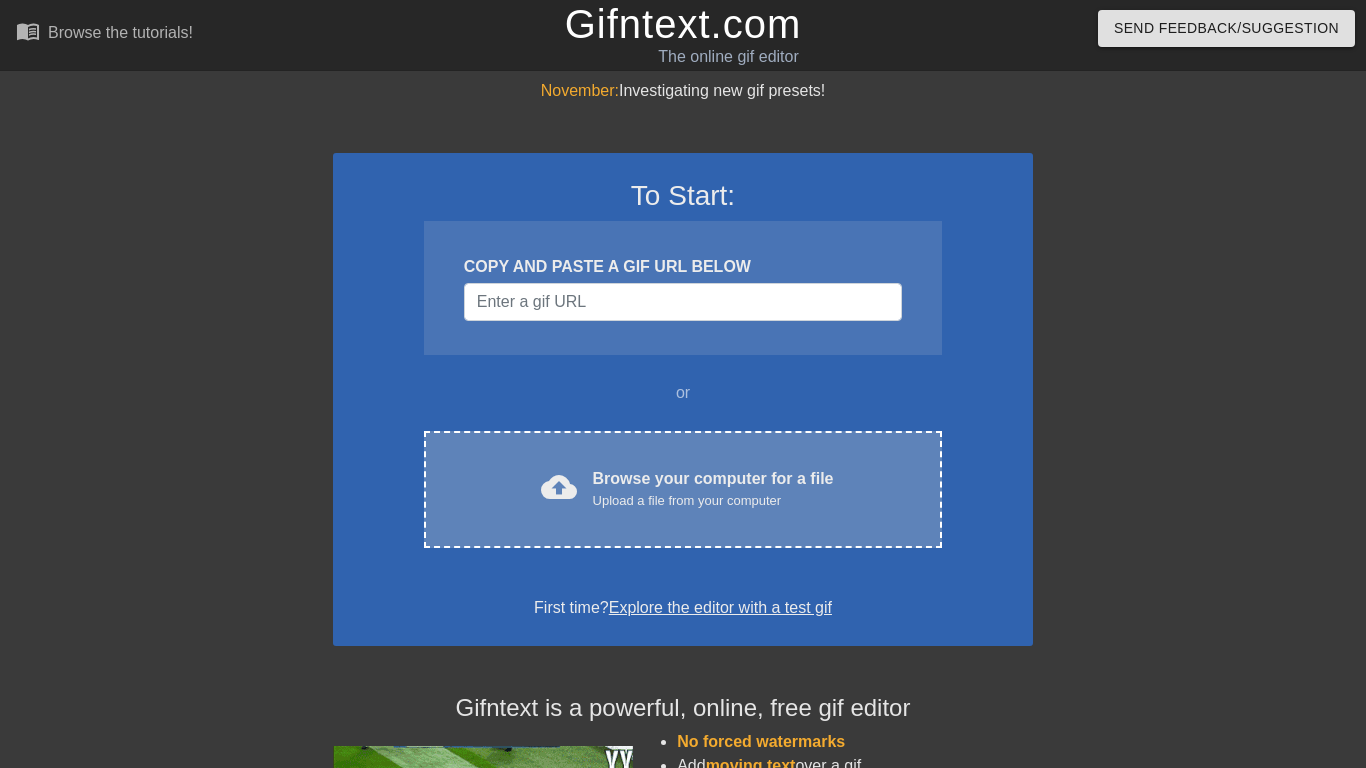 click on "cloud_upload Browse your computer for a file Upload a file from your computer Choose files" at bounding box center [683, 489] 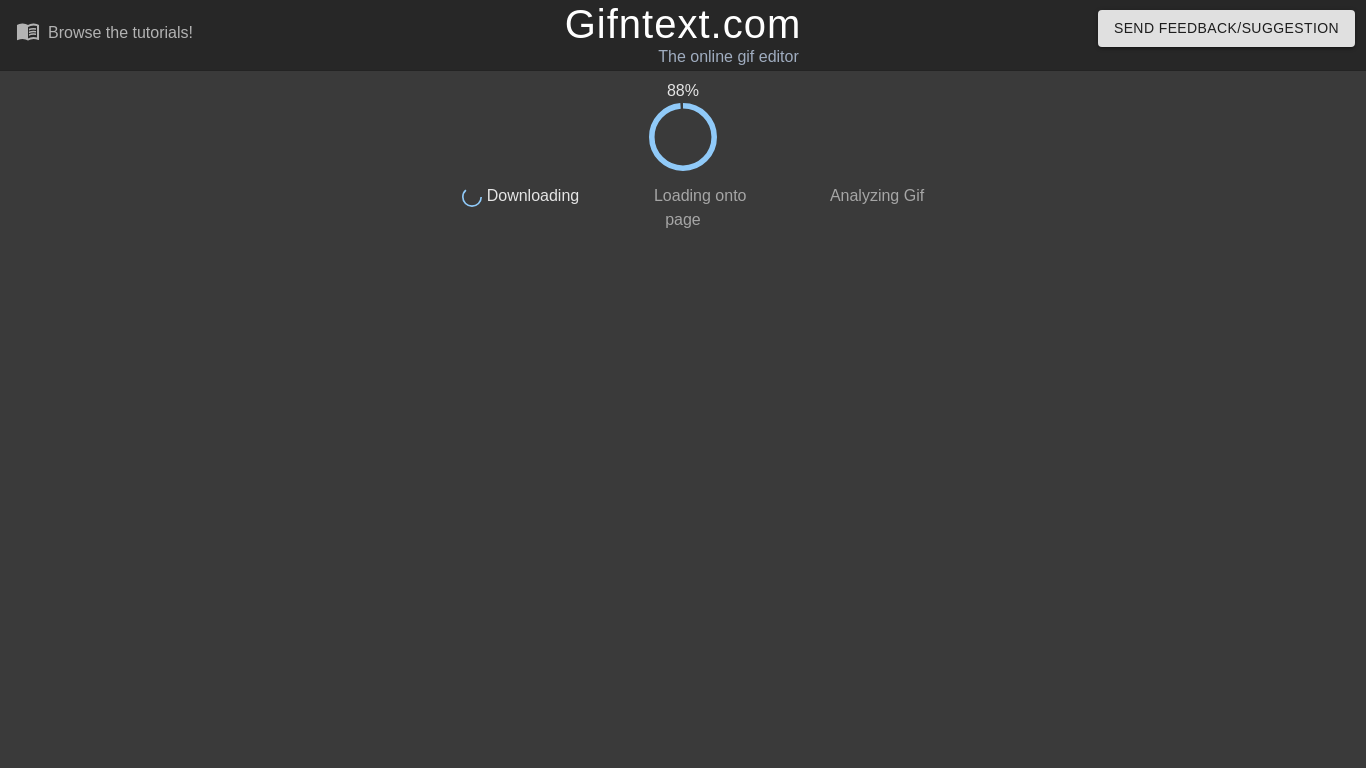 click on "menu_book Browse the tutorials! Gifntext.com The online gif editor Send Feedback/Suggestion     88 % done   Downloading done   Loading onto page done   Analyzing Gif" at bounding box center (683, 344) 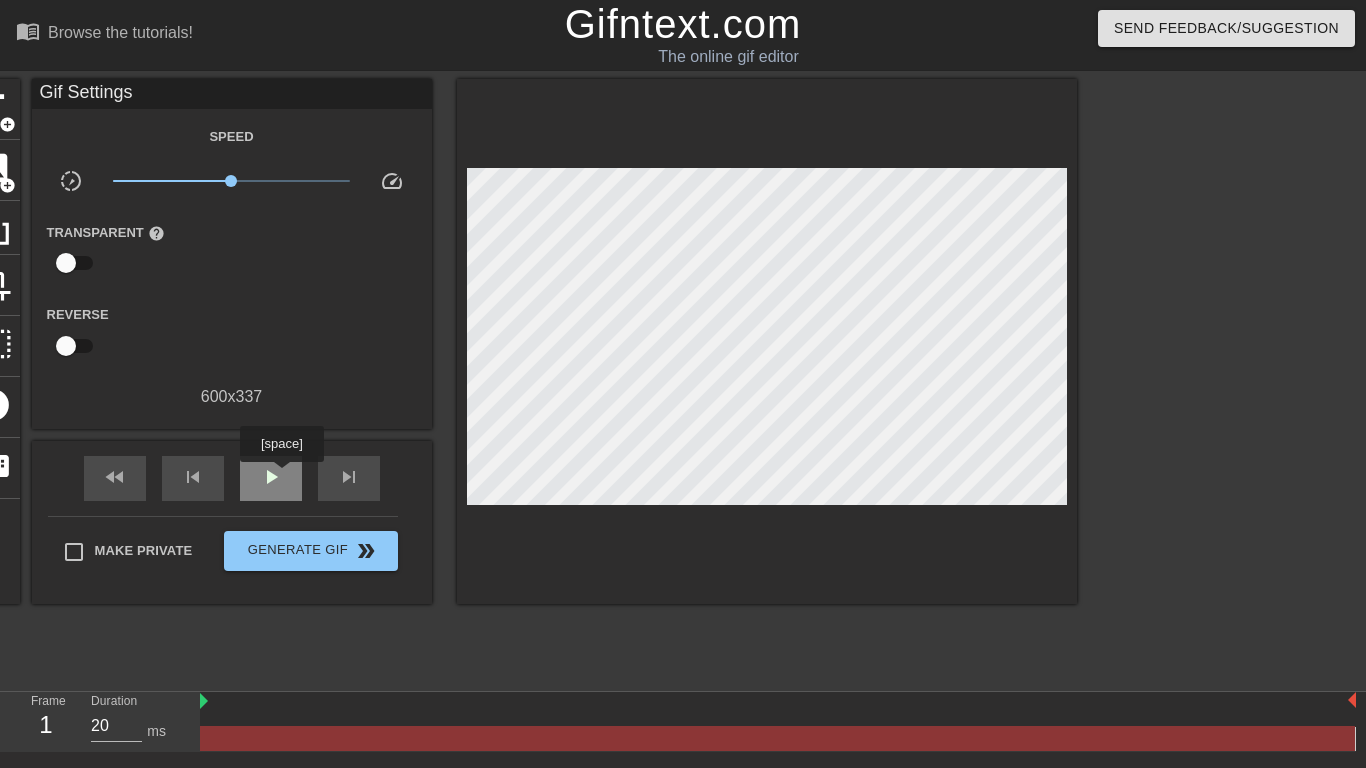 click on "play_arrow" at bounding box center [271, 477] 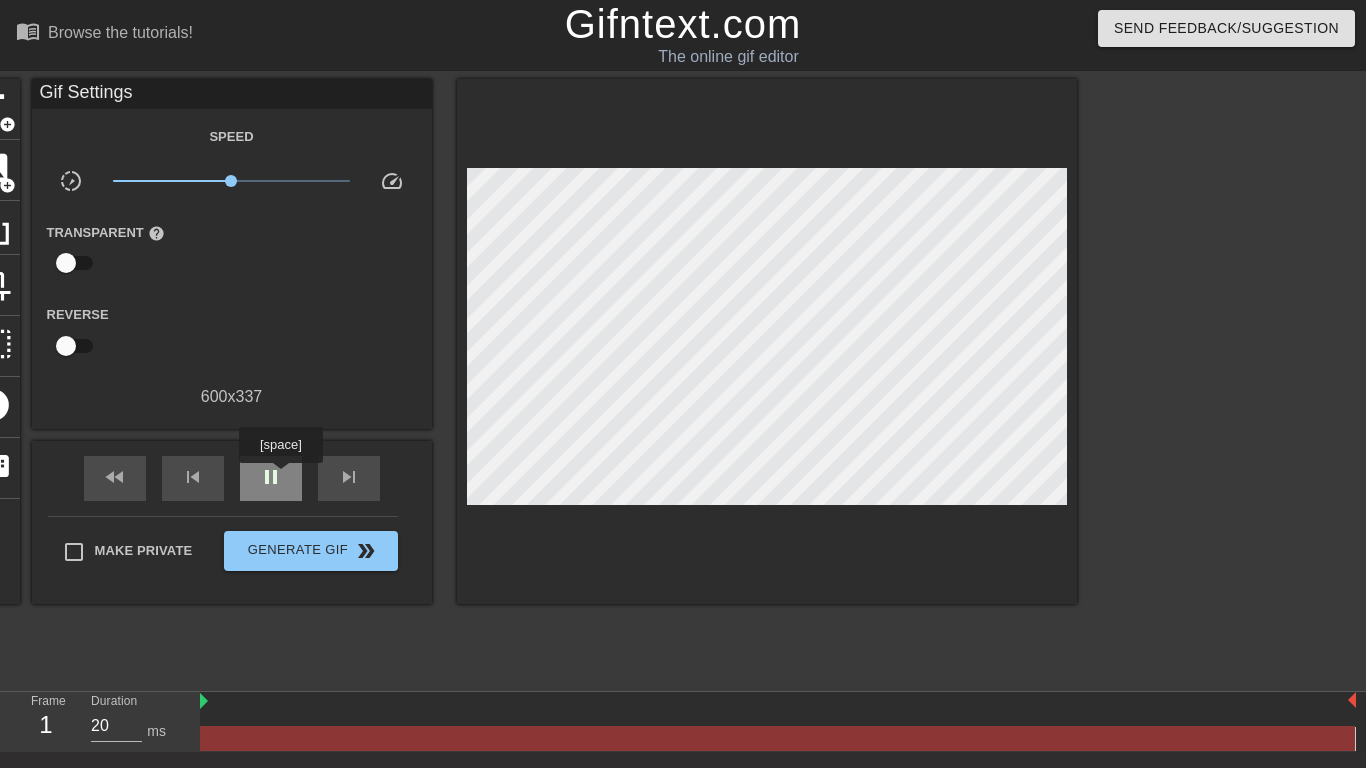 click on "pause" at bounding box center (271, 477) 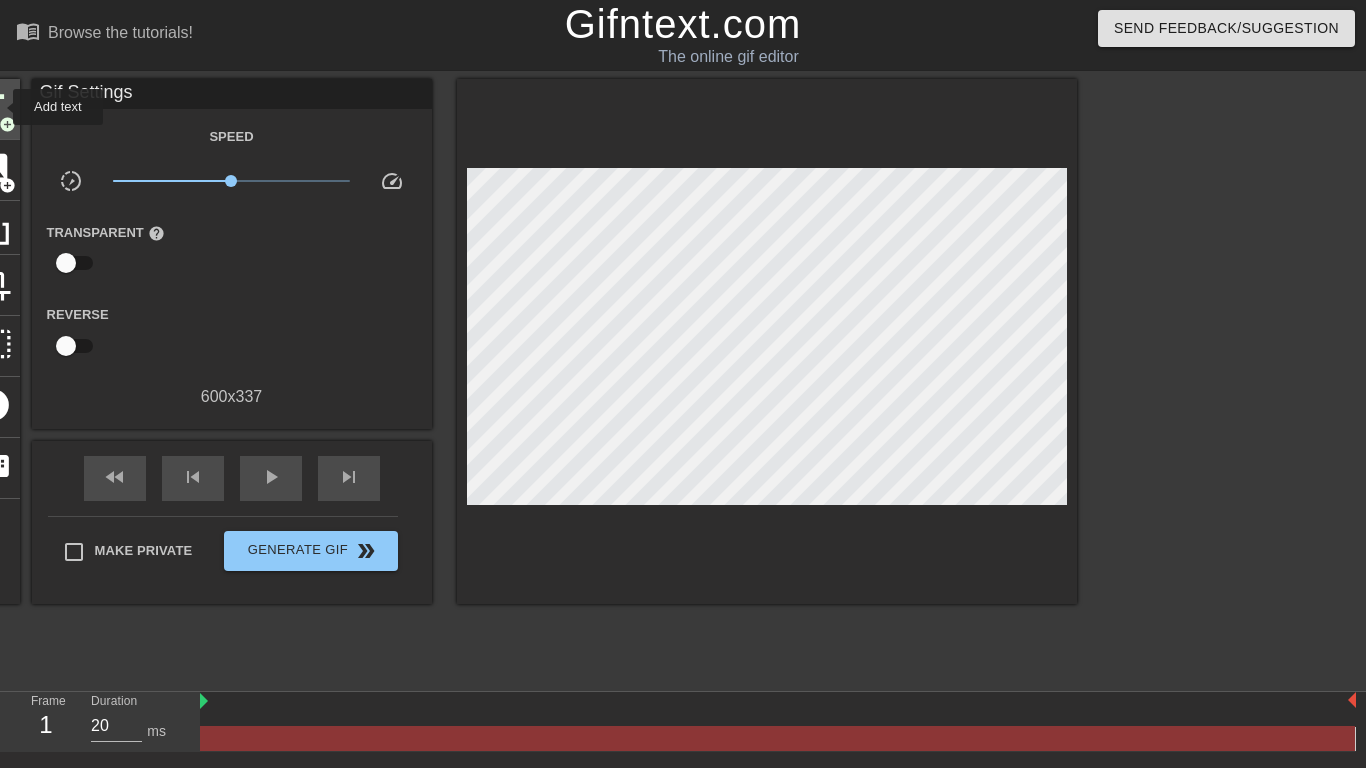 click on "title" at bounding box center (-7, 107) 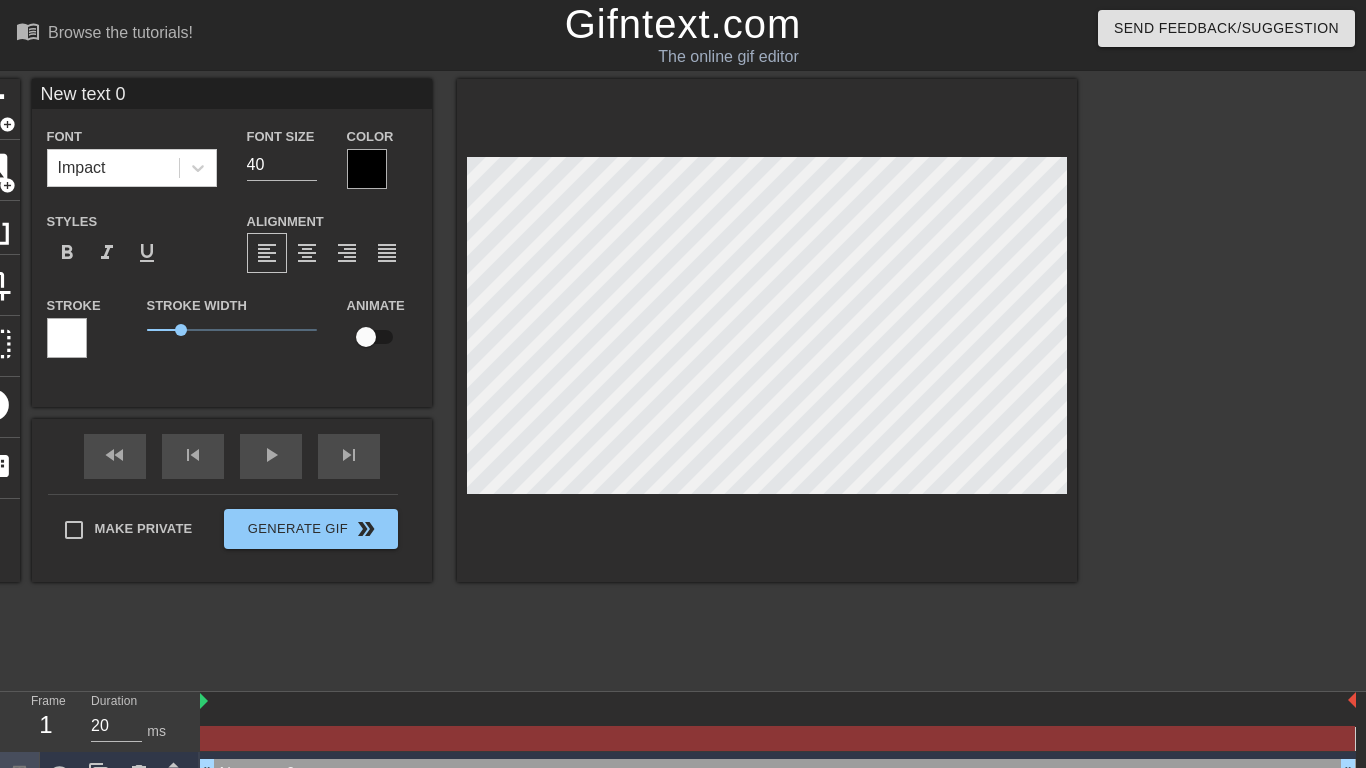 scroll, scrollTop: 0, scrollLeft: 4, axis: horizontal 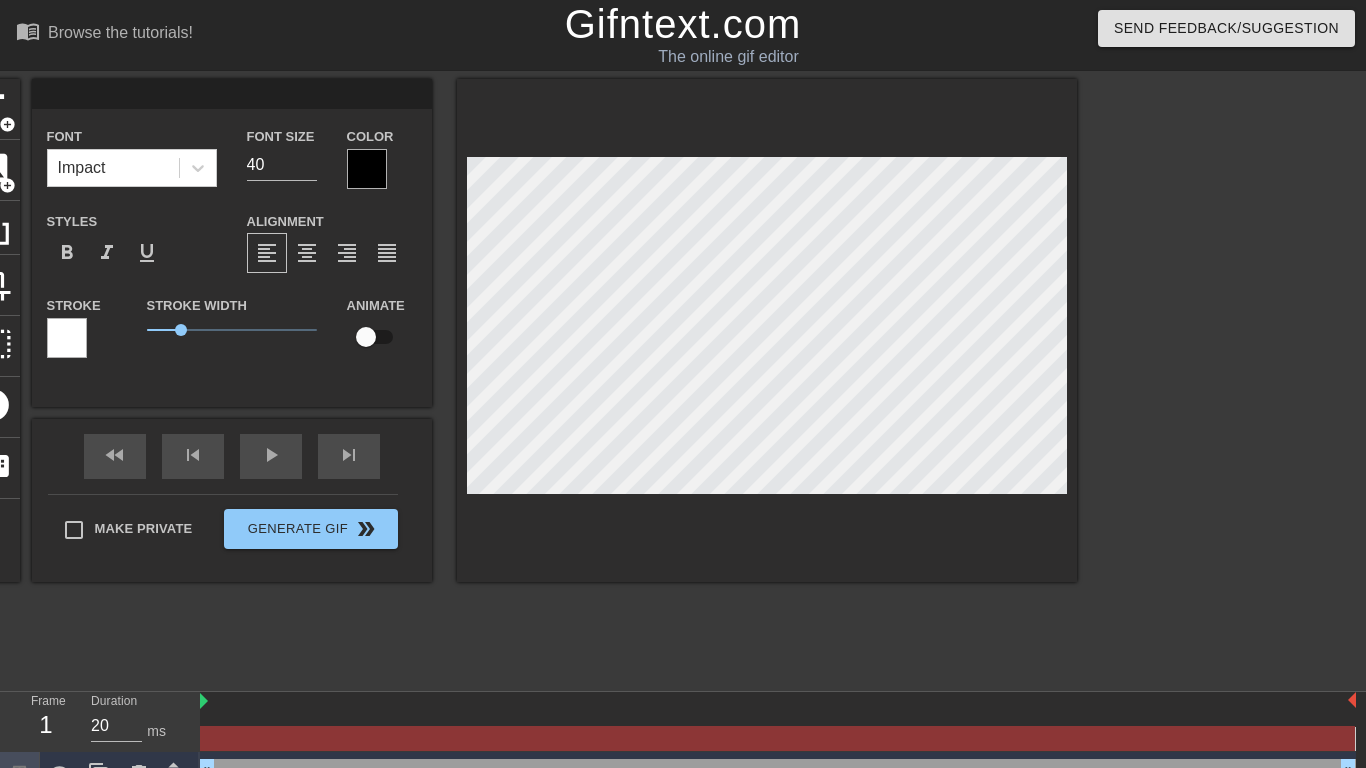 type on "T" 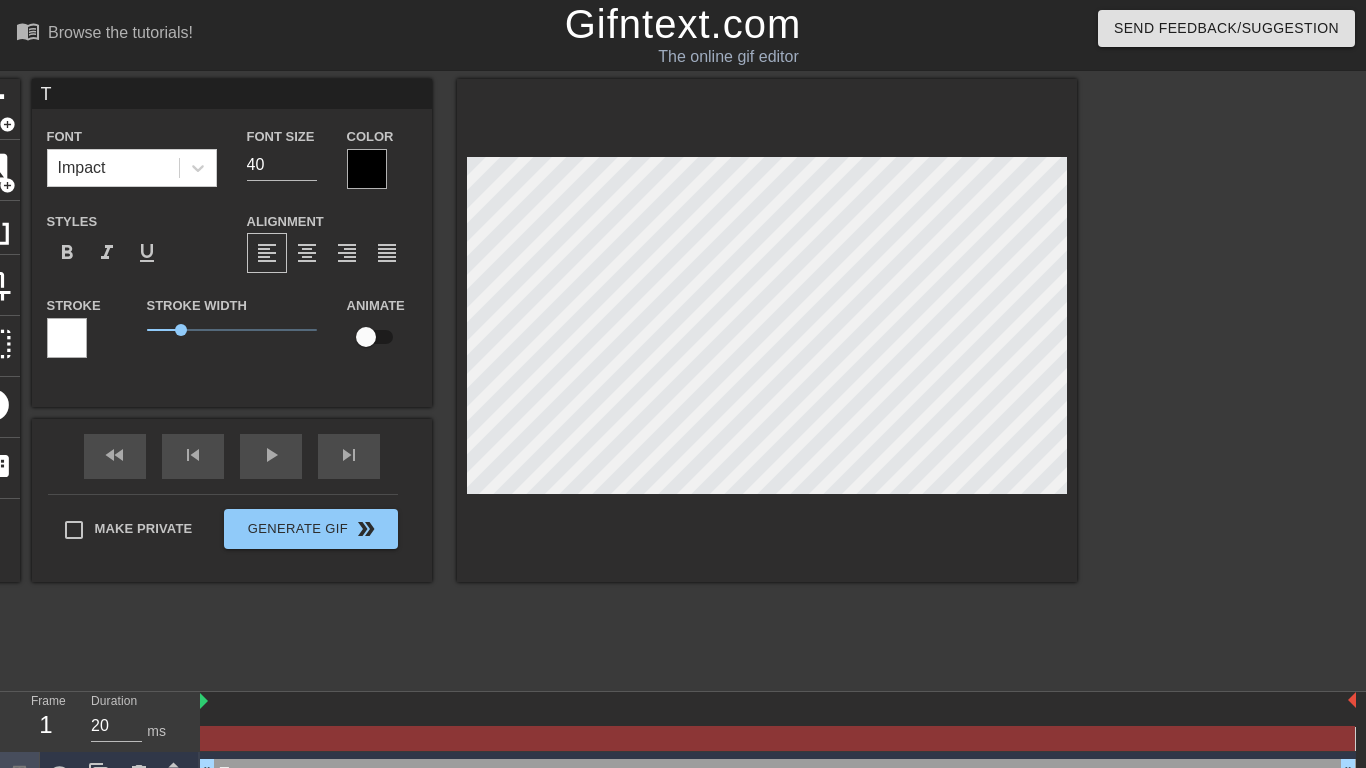 type on "TH" 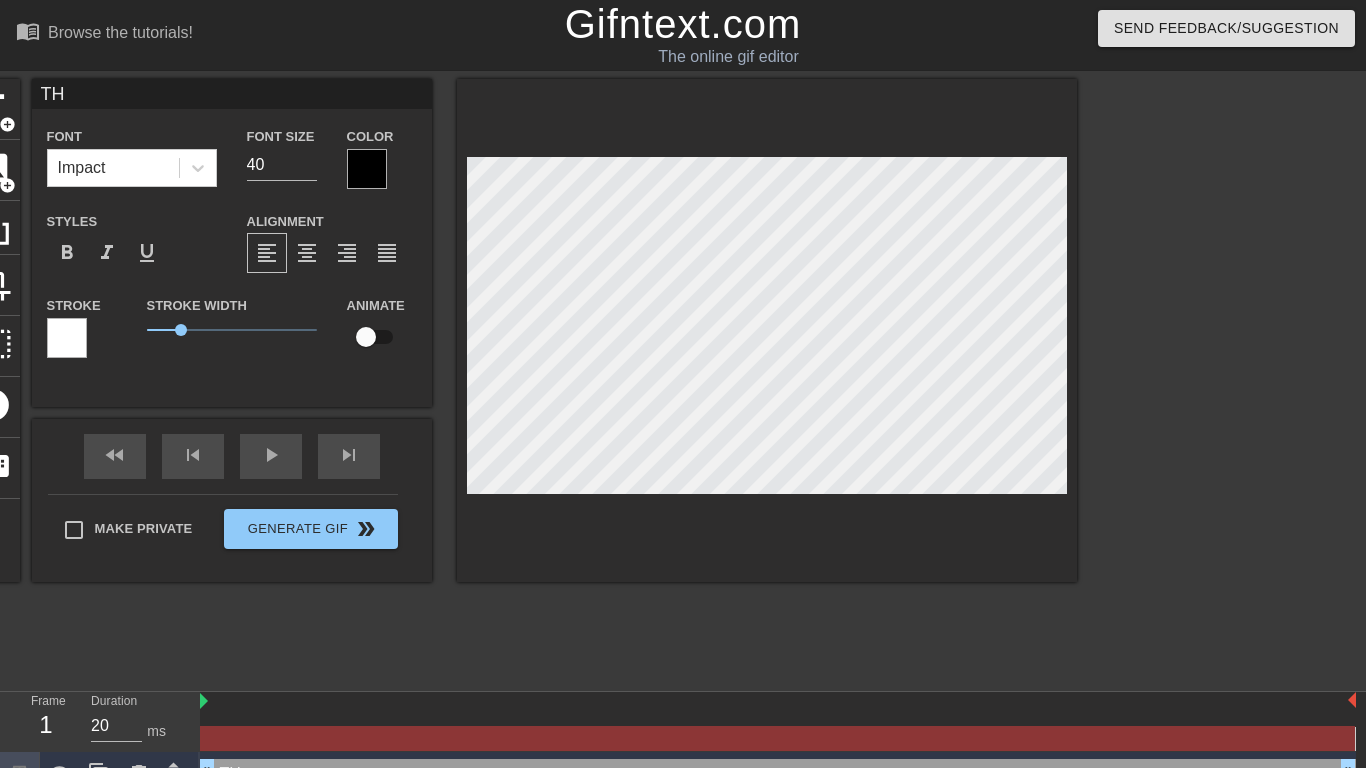 type on "THI" 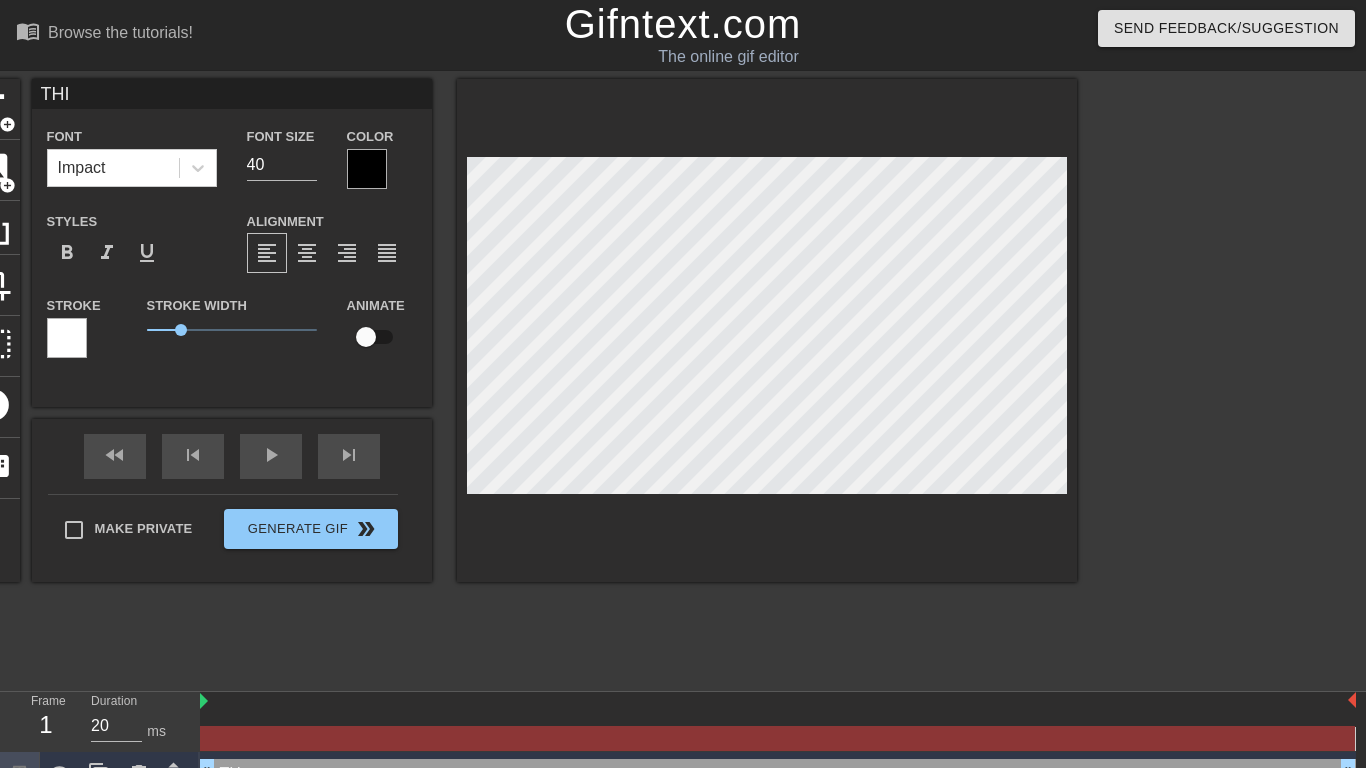 type on "THIS" 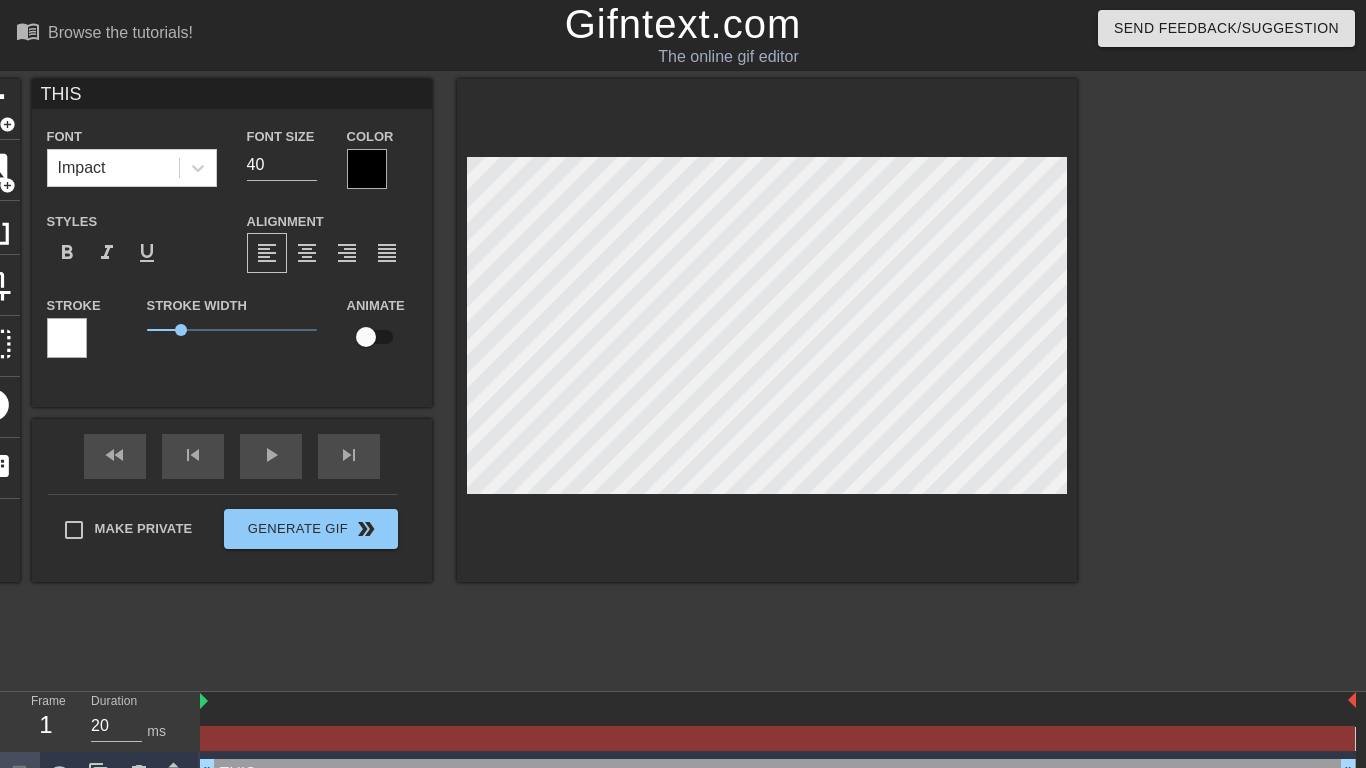 scroll, scrollTop: 0, scrollLeft: 1, axis: horizontal 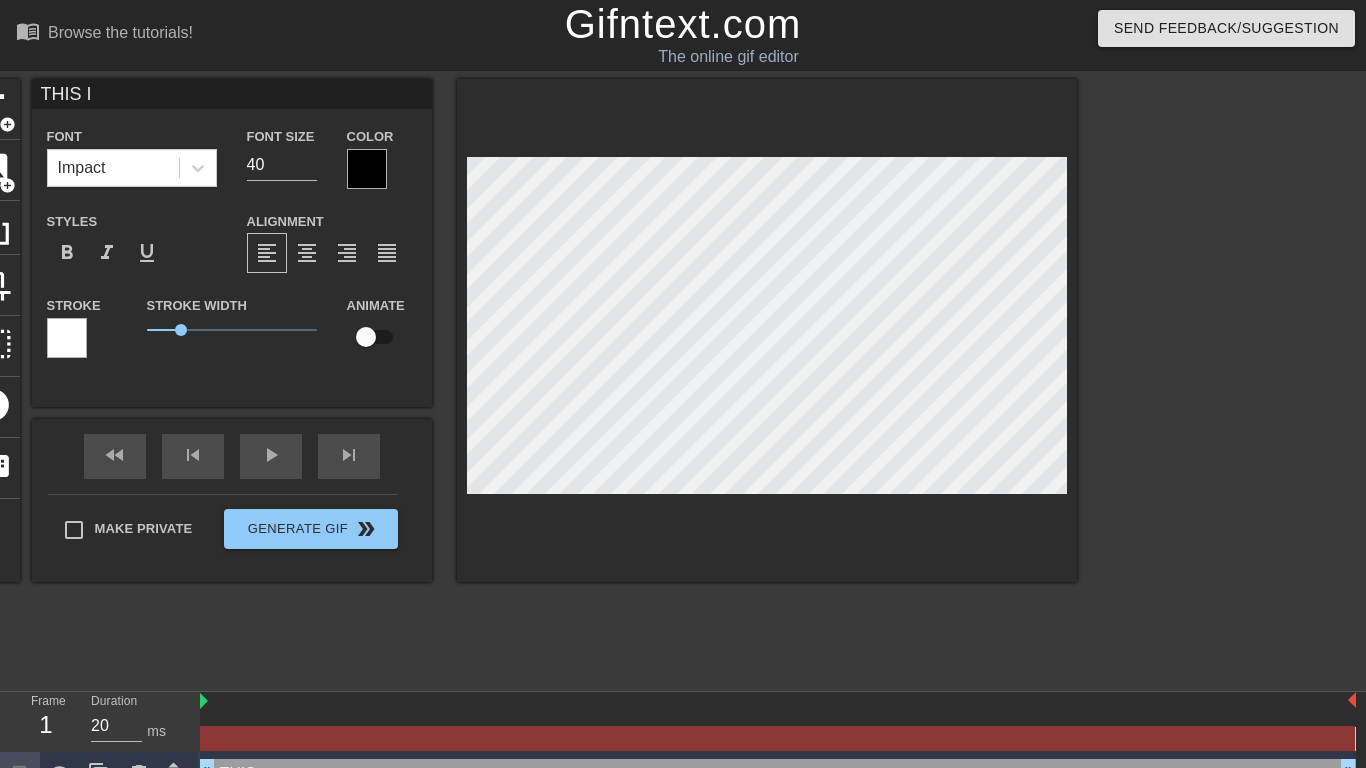 type on "THIS IS" 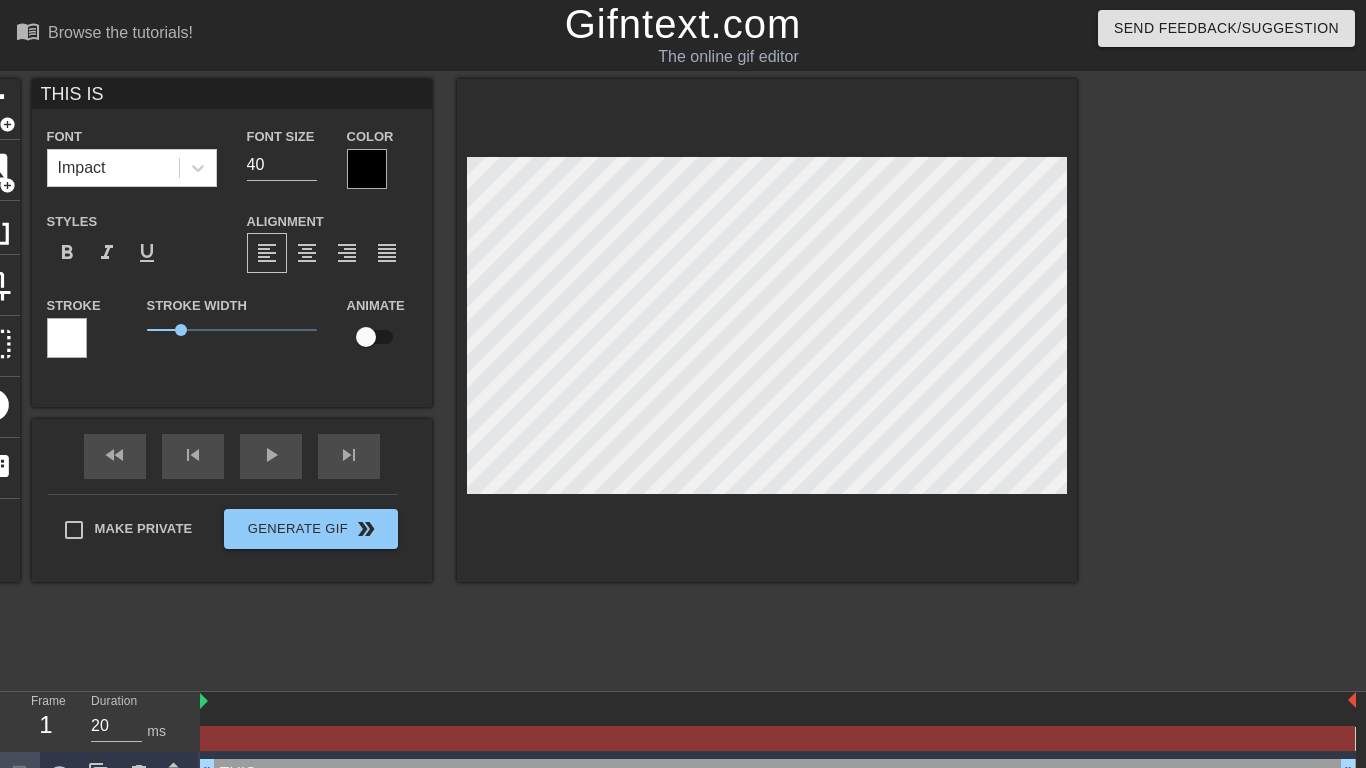 scroll, scrollTop: 0, scrollLeft: 2, axis: horizontal 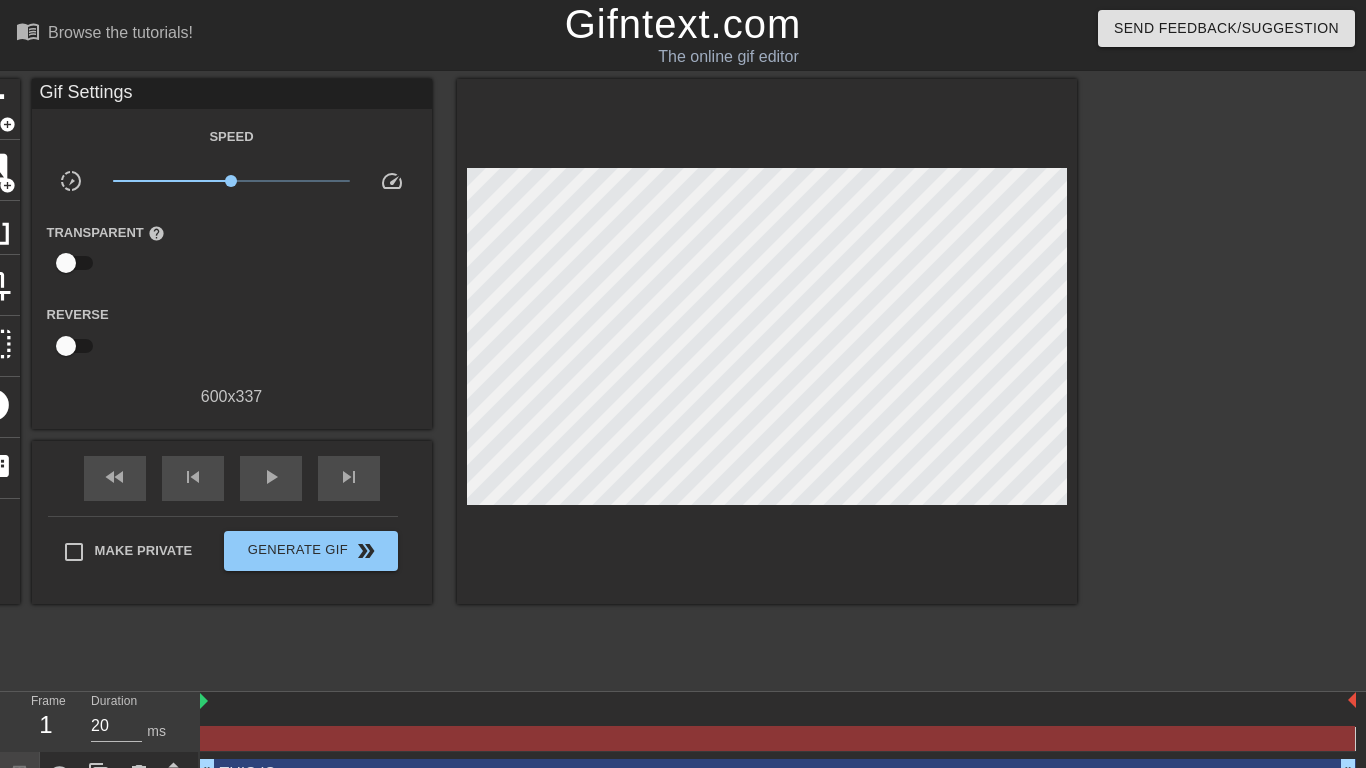 click at bounding box center [767, 341] 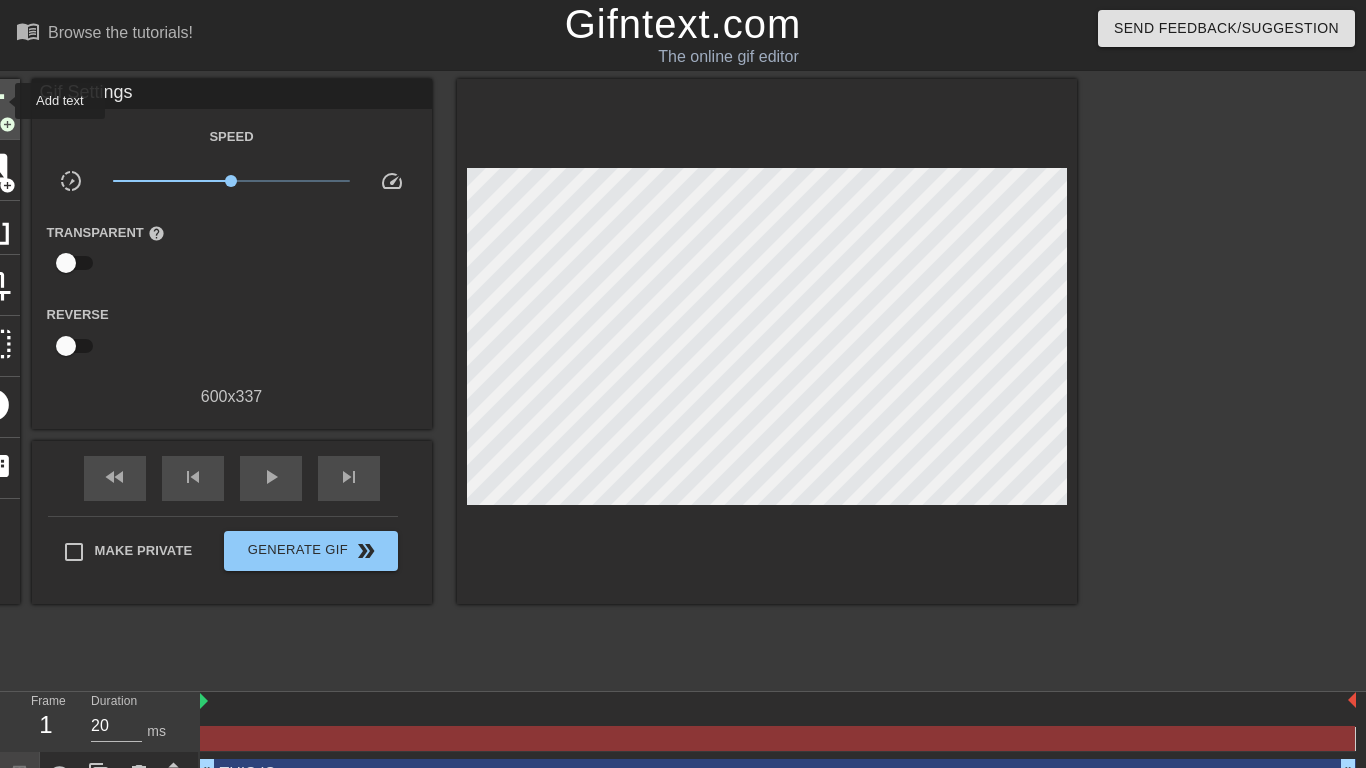 click on "title" at bounding box center [-7, 107] 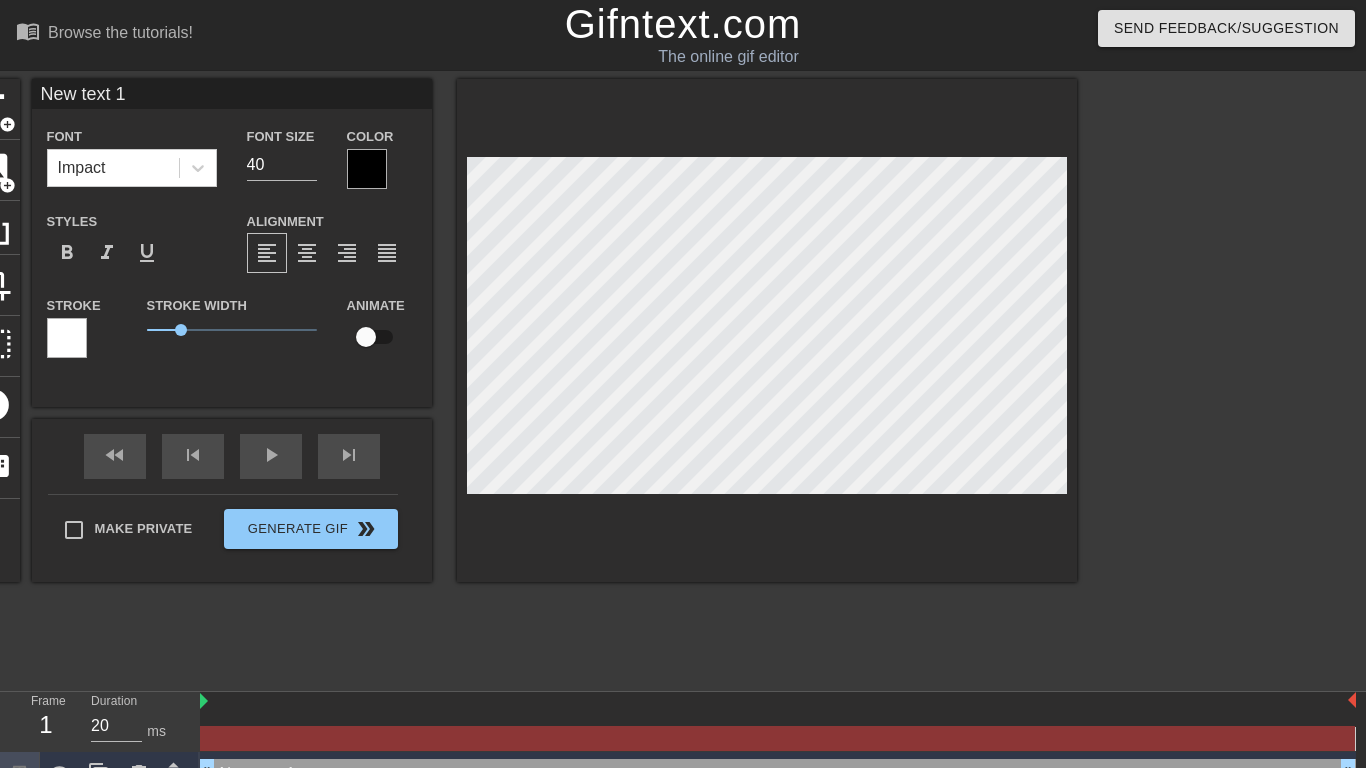 scroll, scrollTop: 0, scrollLeft: 4, axis: horizontal 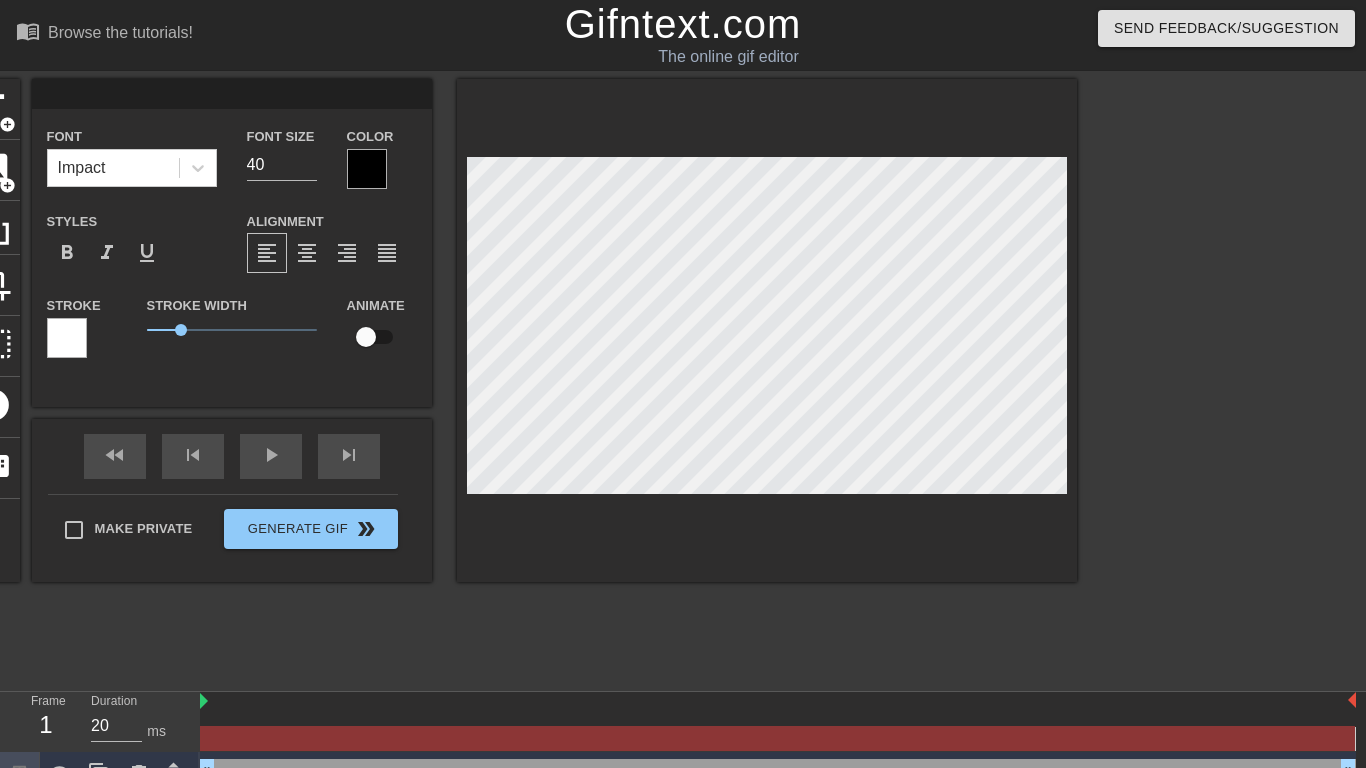 type on "C" 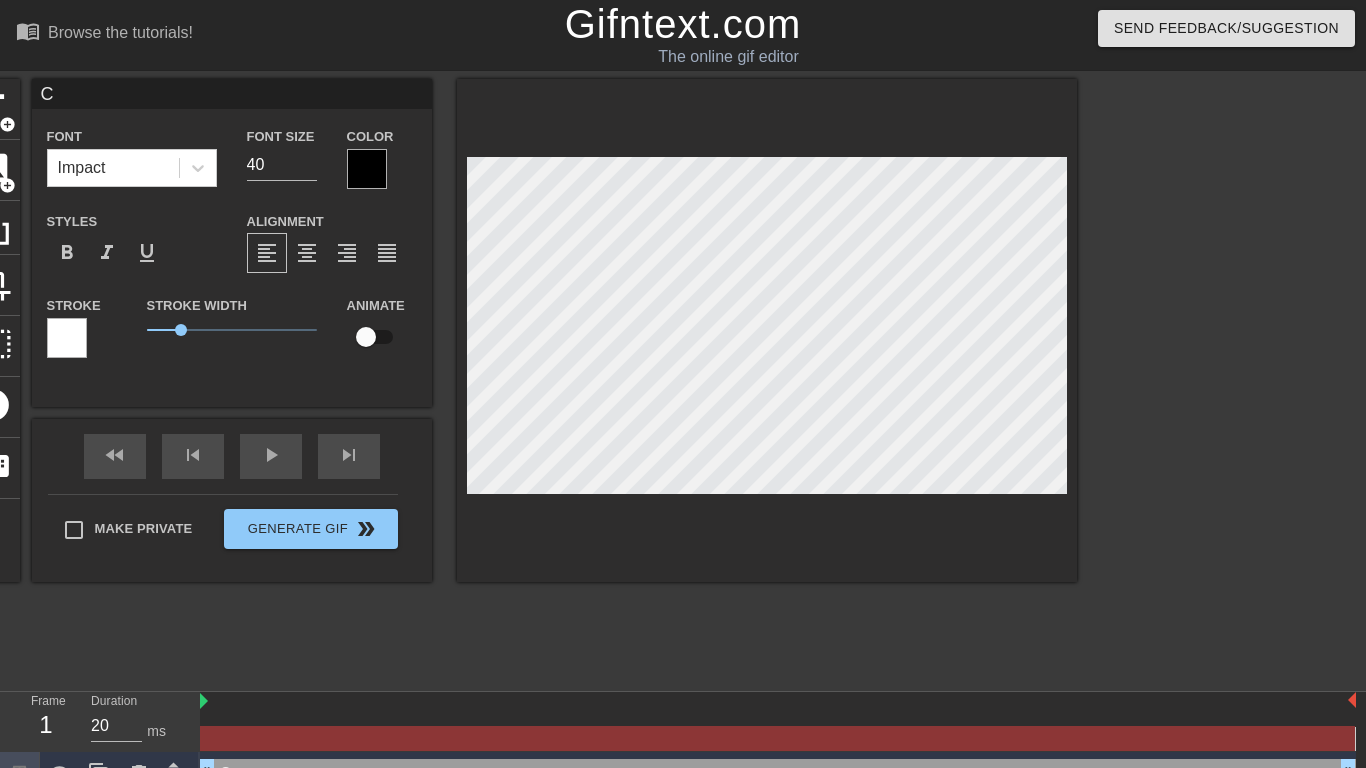 type on "CR" 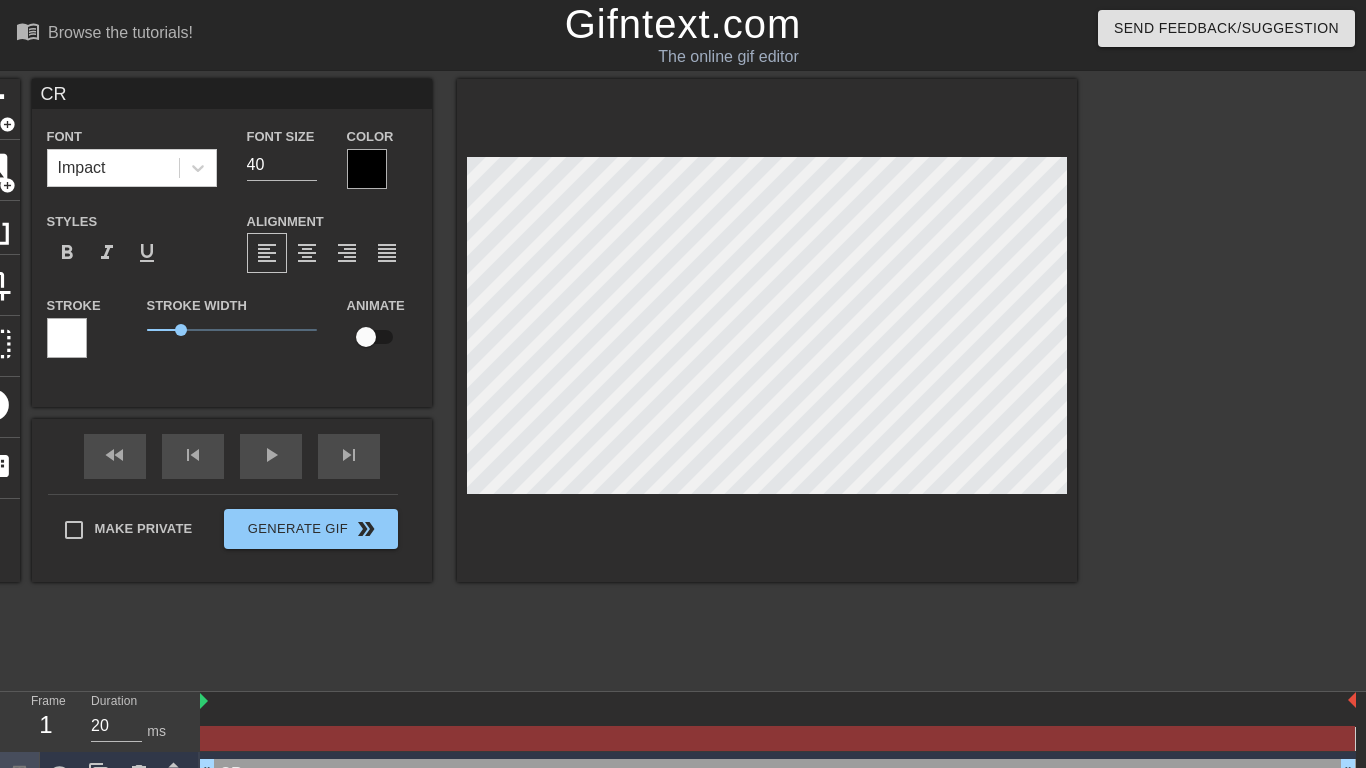 type on "CRO" 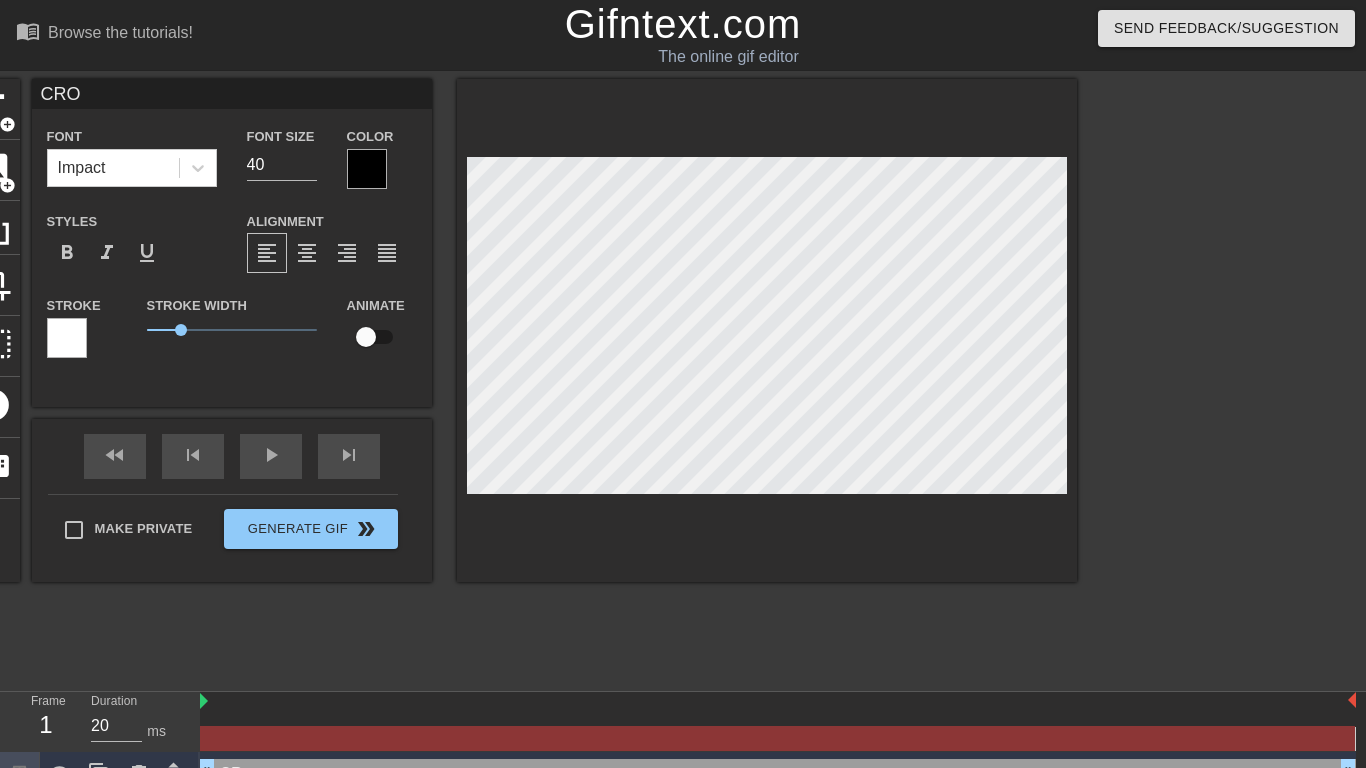 type on "CROW" 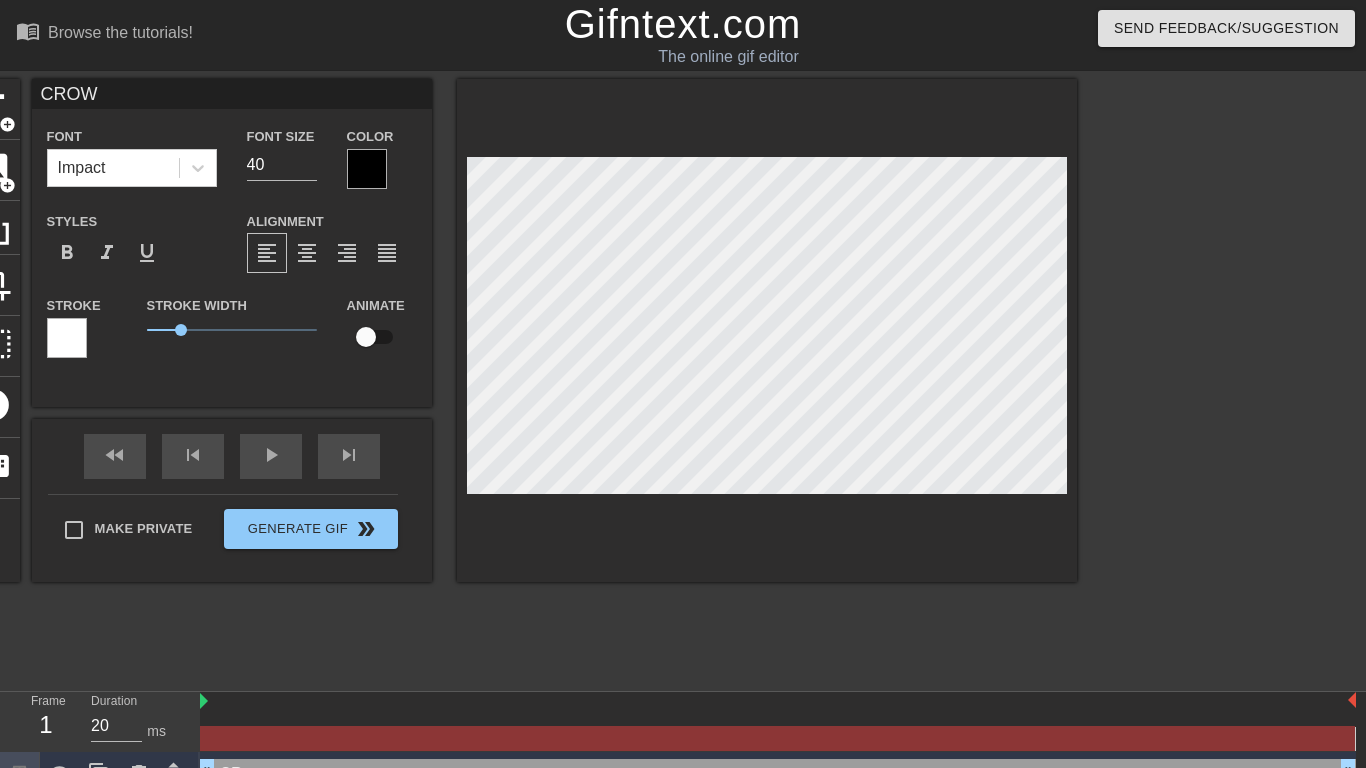 type on "CROW" 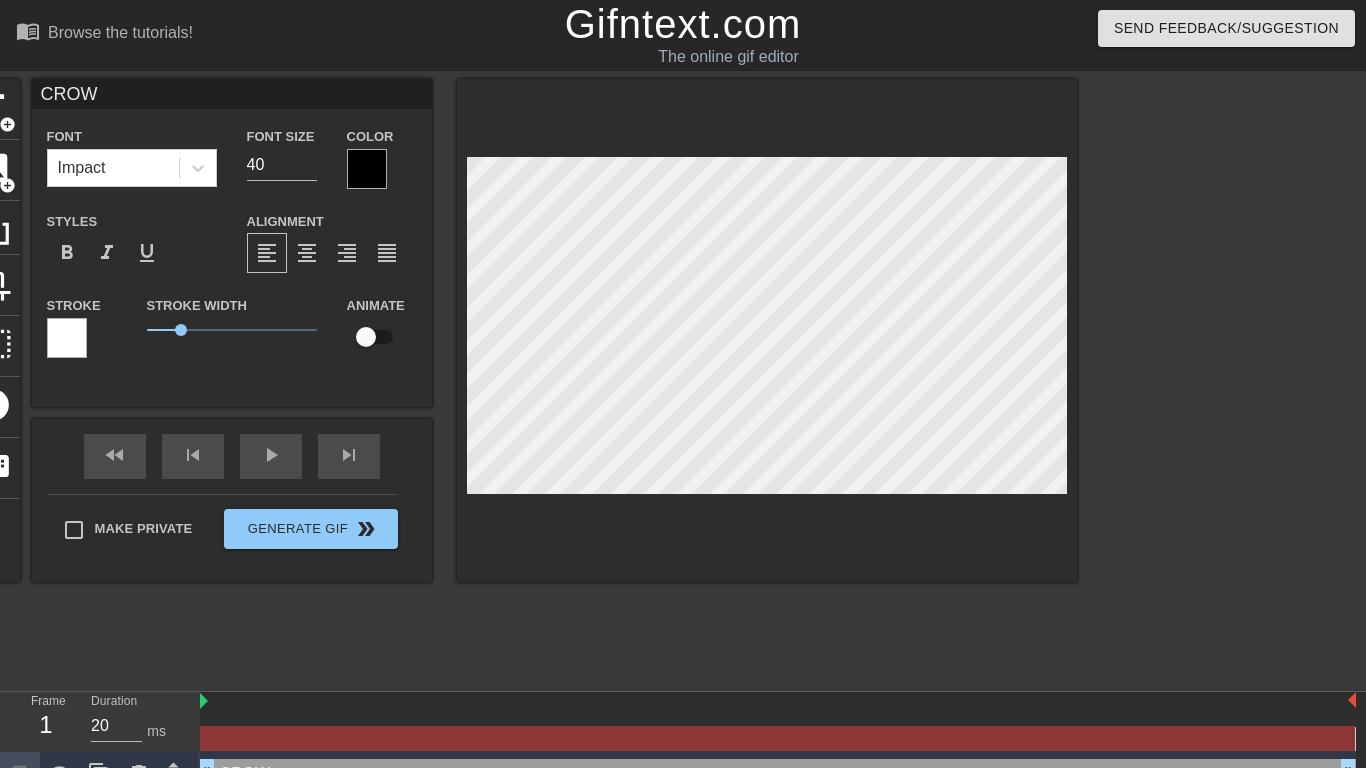 type on "CROWD" 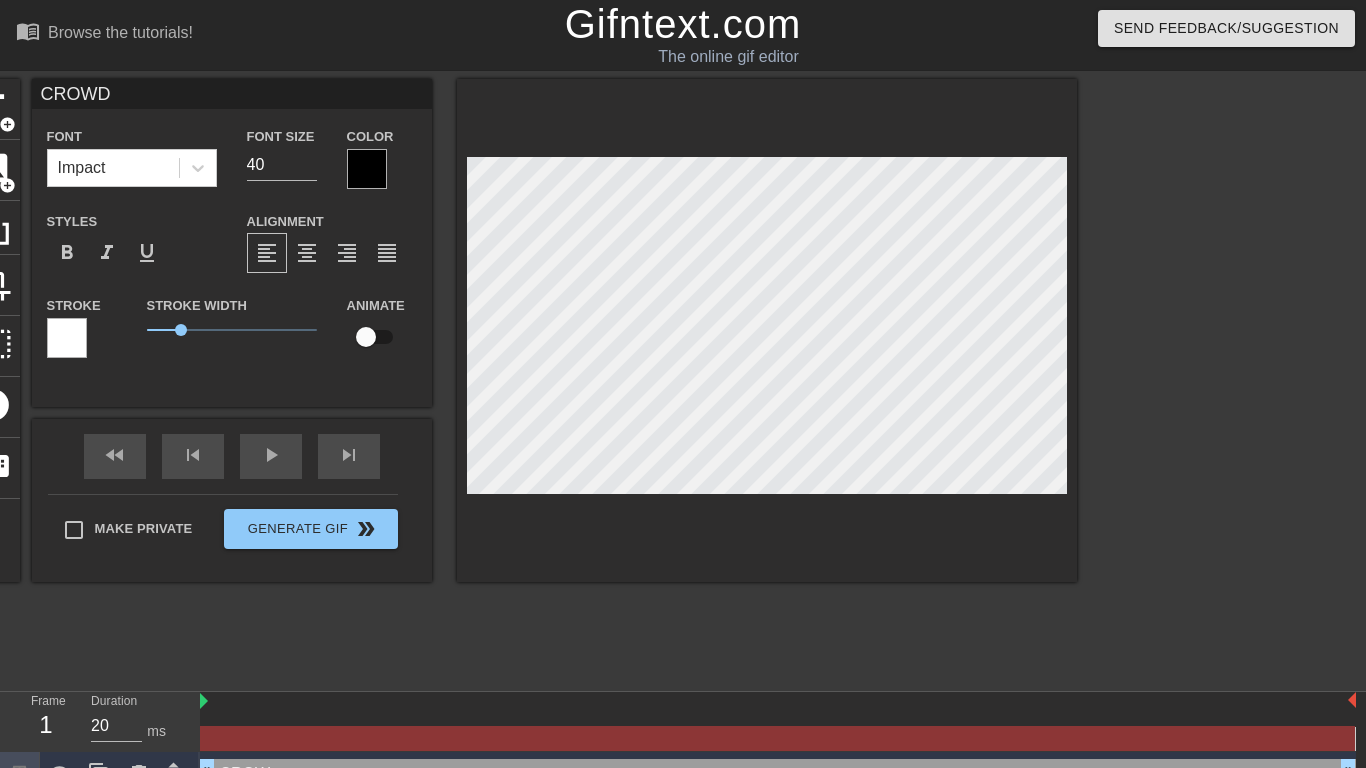 scroll, scrollTop: 0, scrollLeft: 3, axis: horizontal 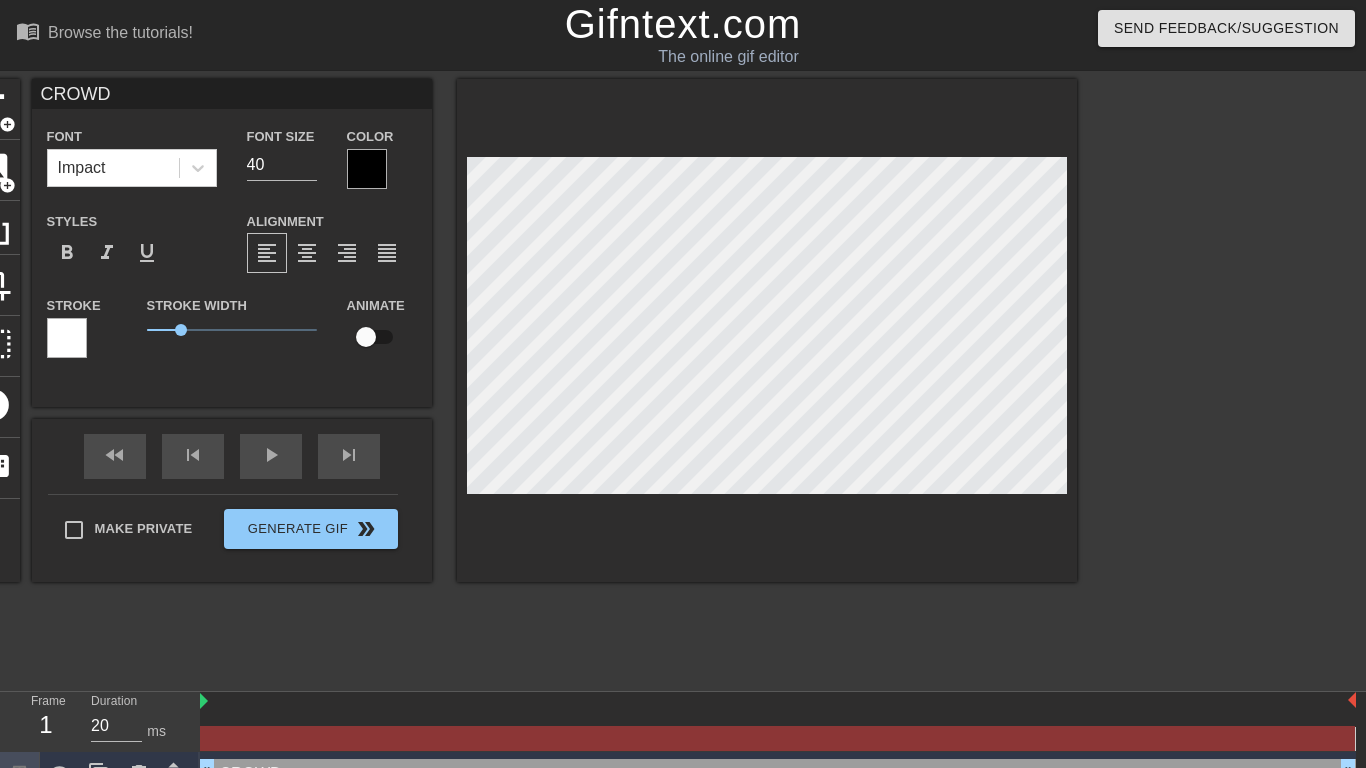 type on "CROWD" 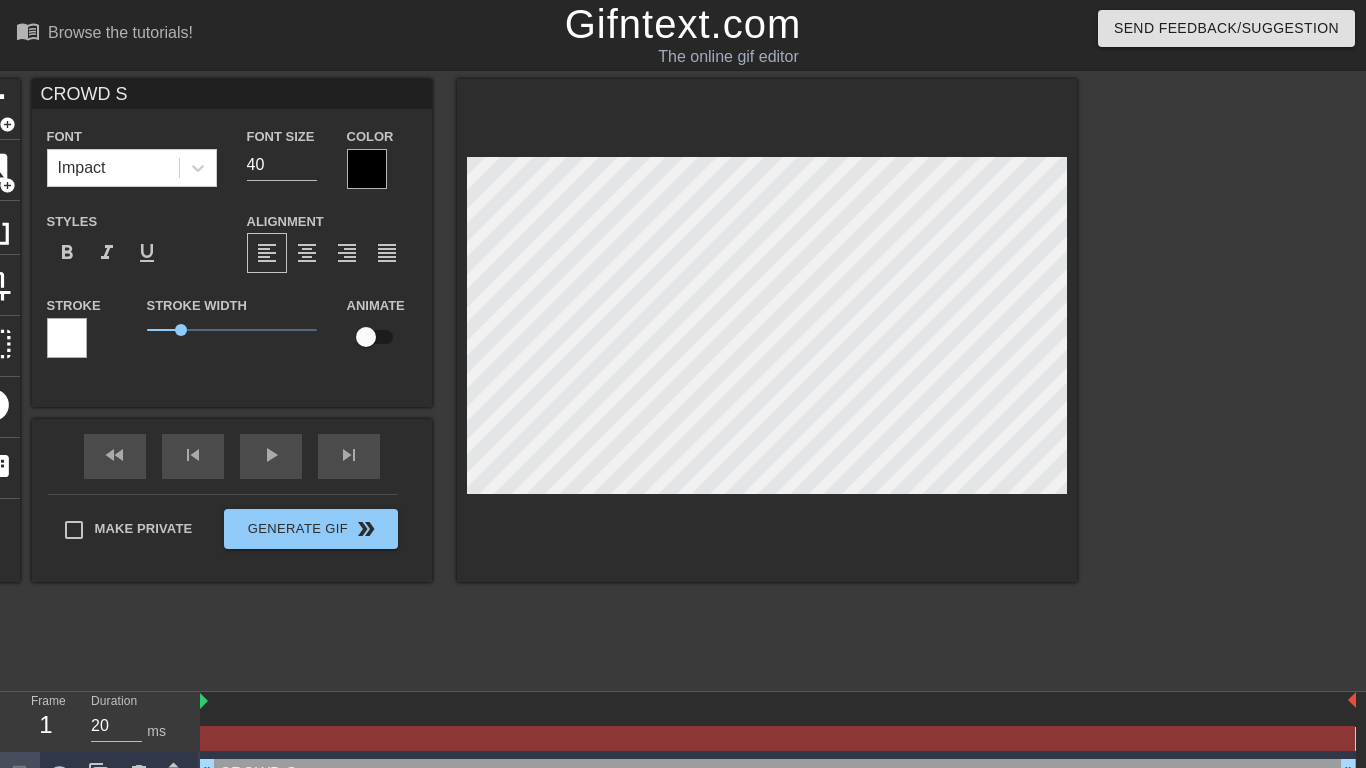 type on "CROWD SU" 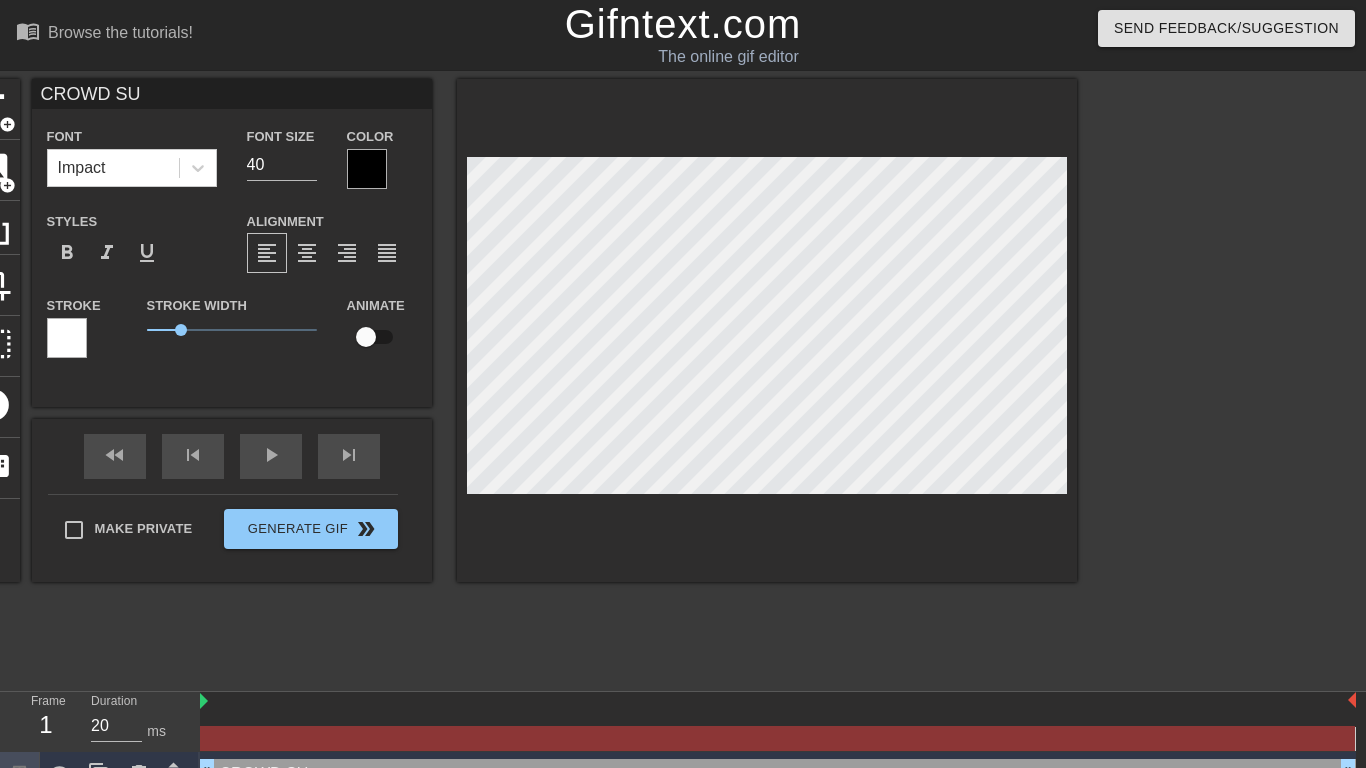 type on "CROWD SUR" 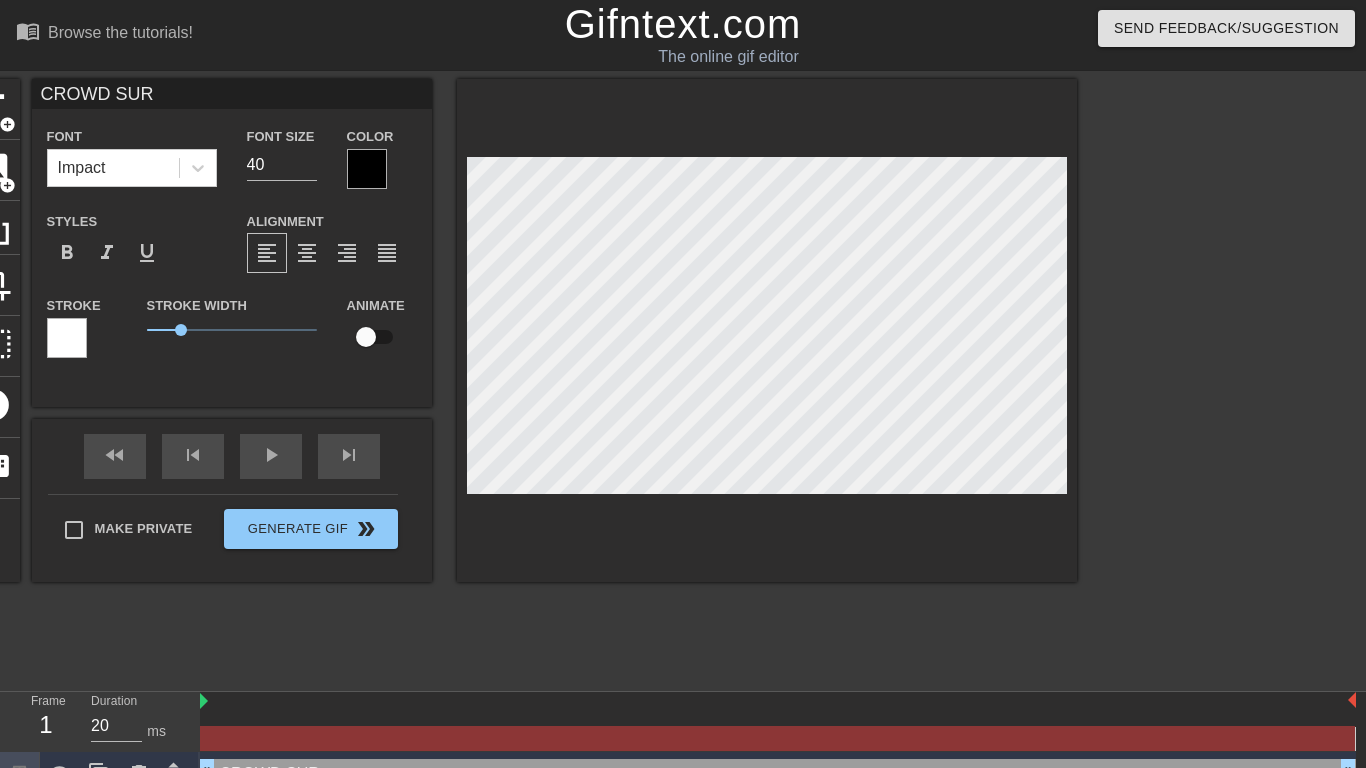 type on "CROWD SURF" 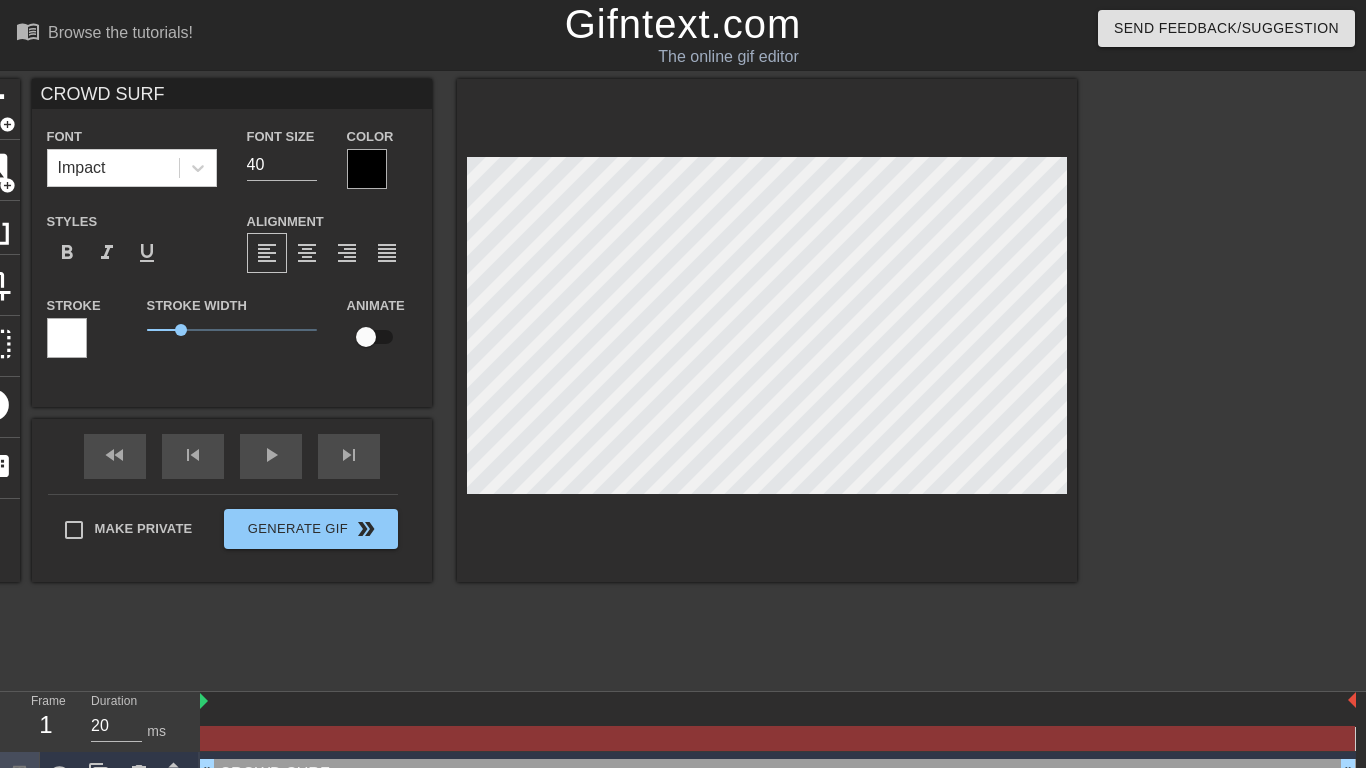 type on "CROWD SURFI" 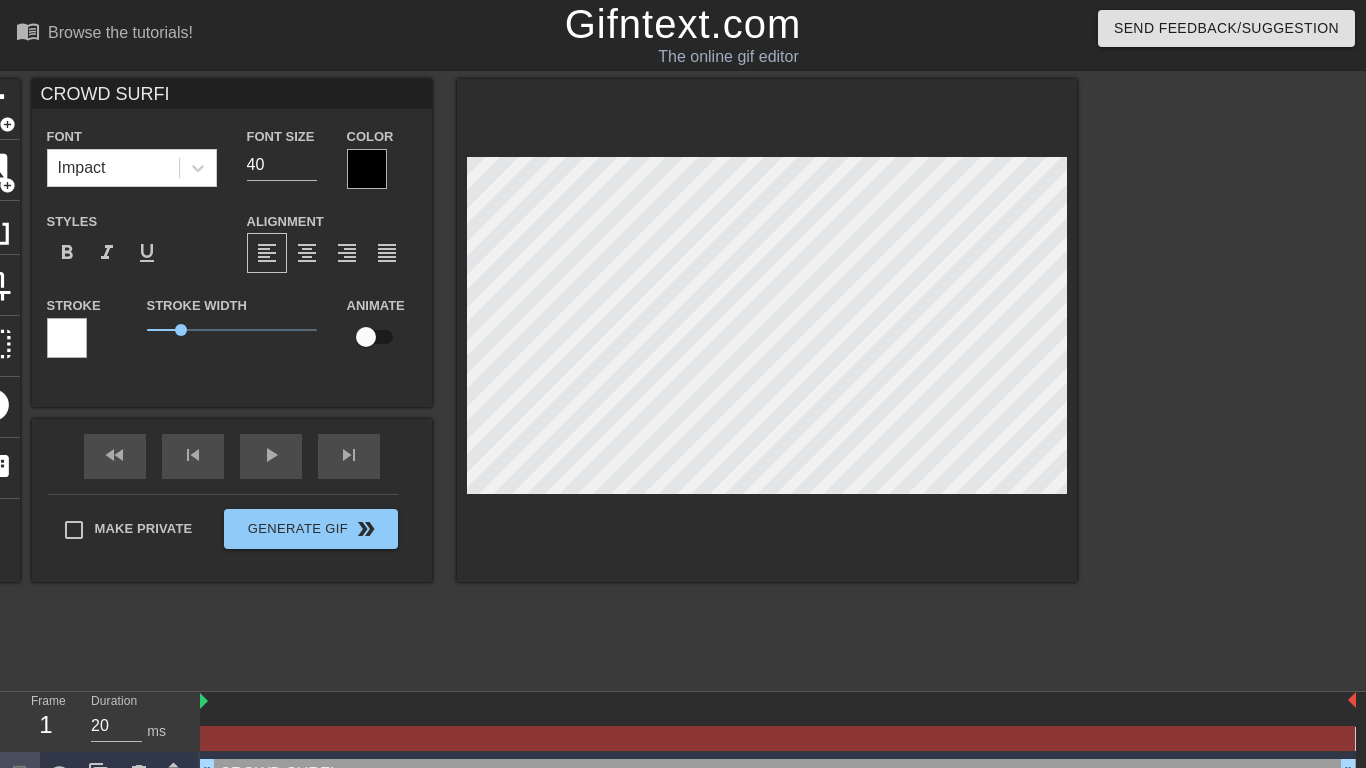 type on "CROWD SURFIN" 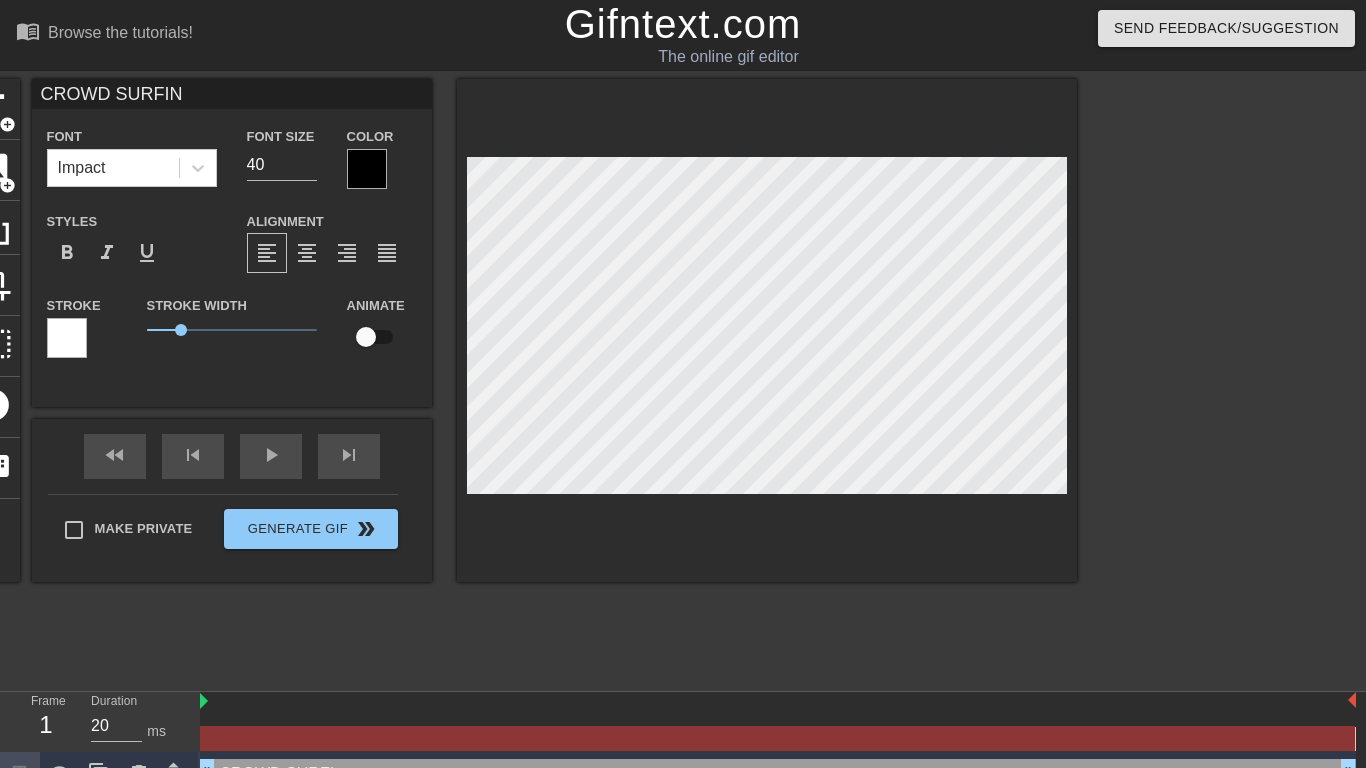 type on "CROWD SURFING" 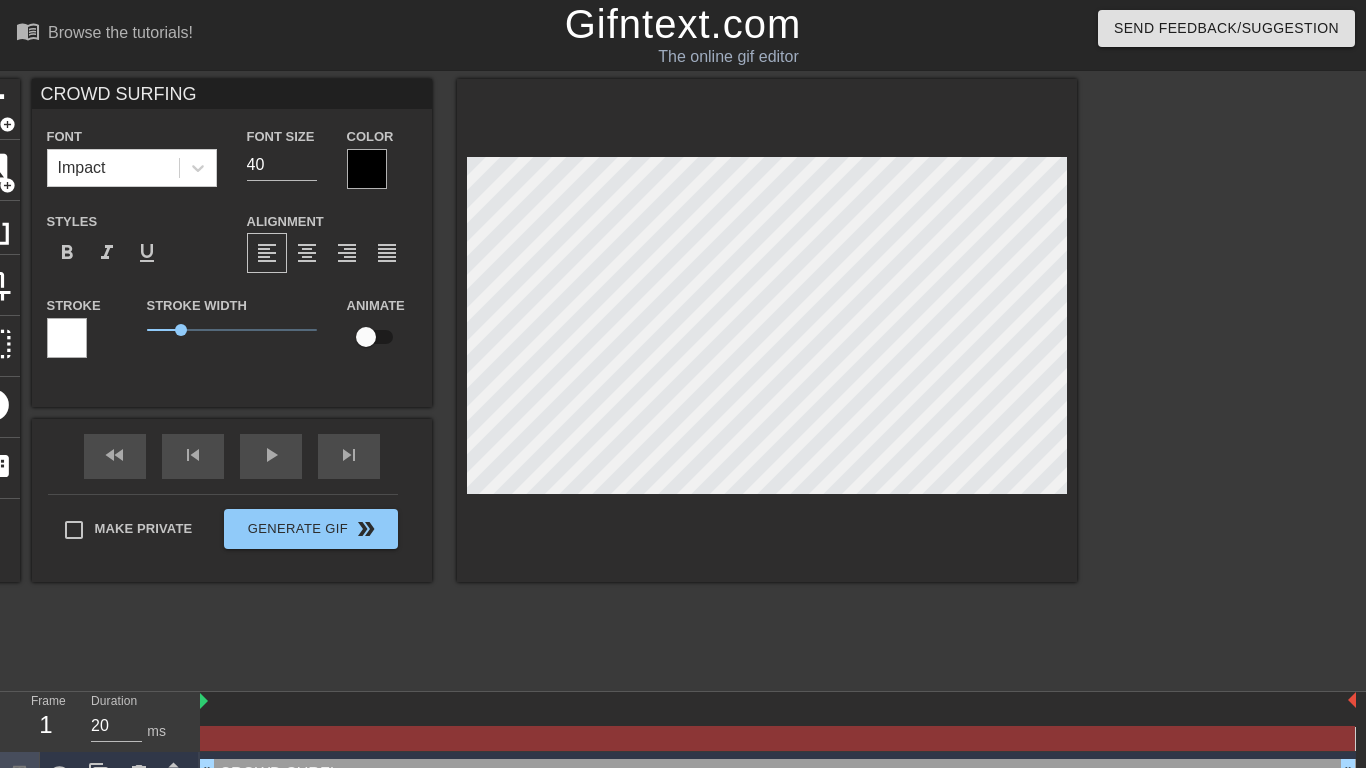 scroll, scrollTop: 0, scrollLeft: 9, axis: horizontal 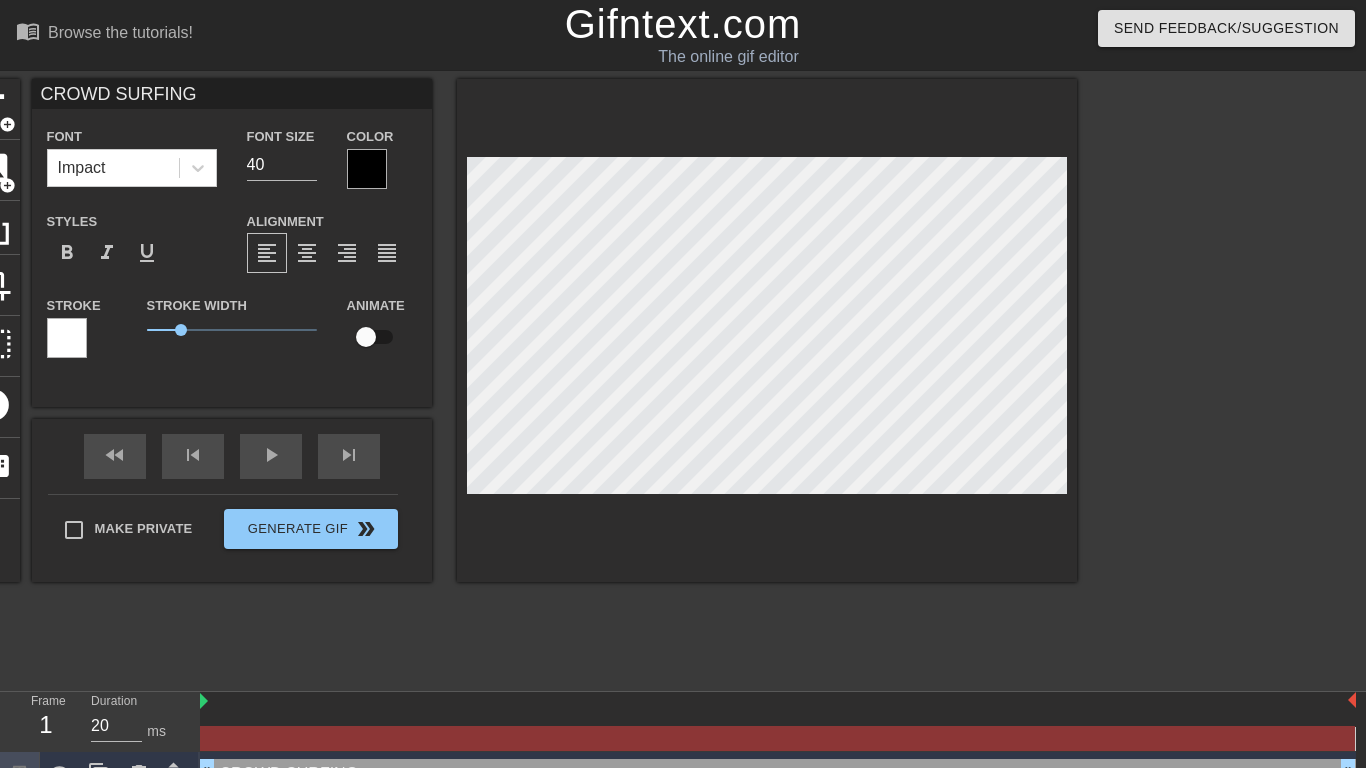 type on "CROWD SURFING!" 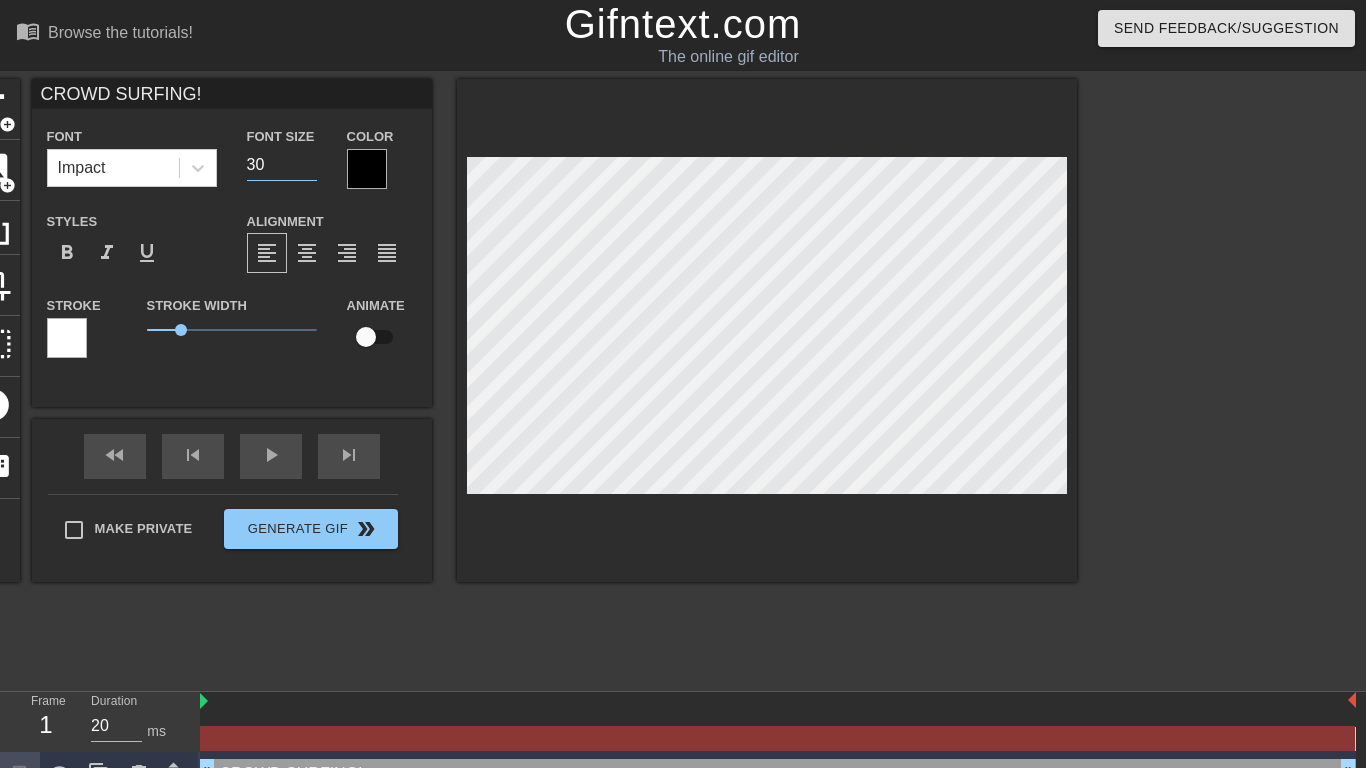type on "29" 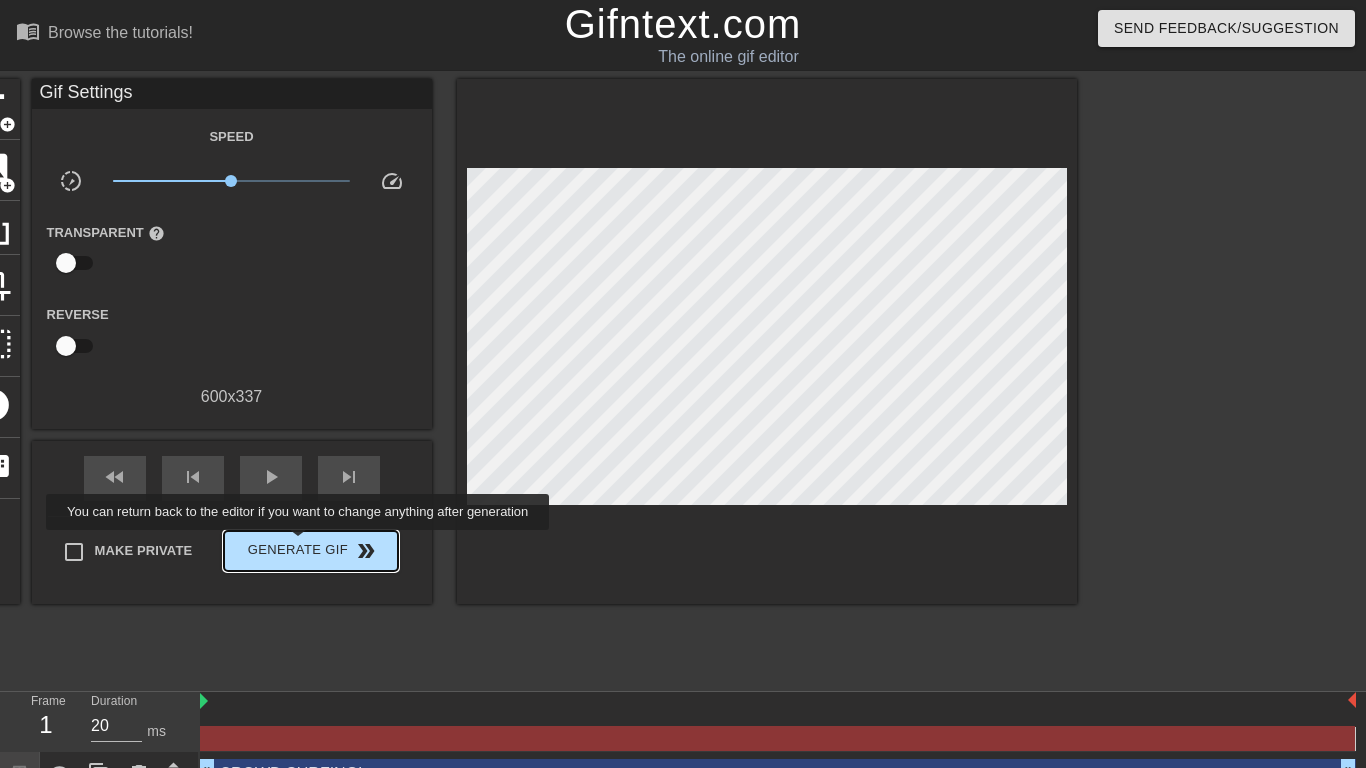 click on "Generate Gif double_arrow" at bounding box center (310, 551) 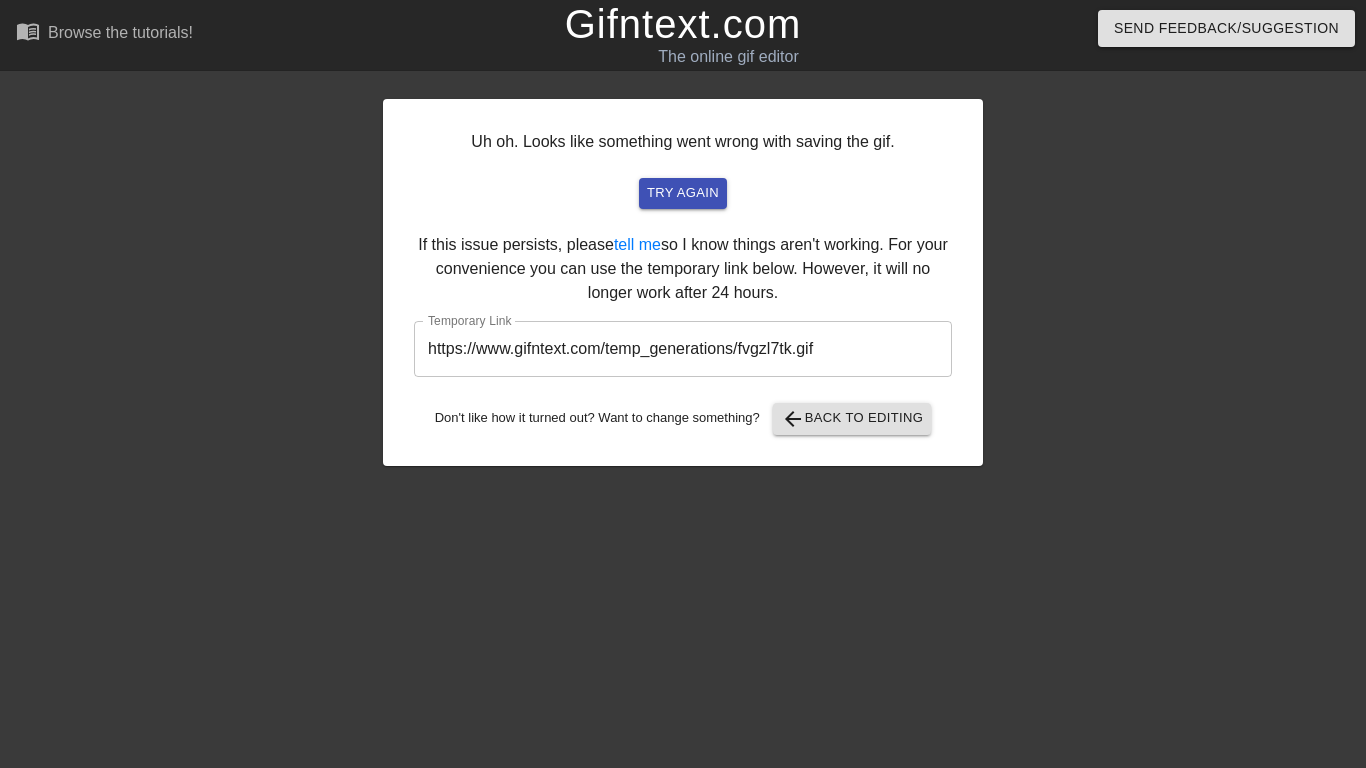 click on "https://www.gifntext.com/temp_generations/fvgzl7tk.gif" at bounding box center [683, 349] 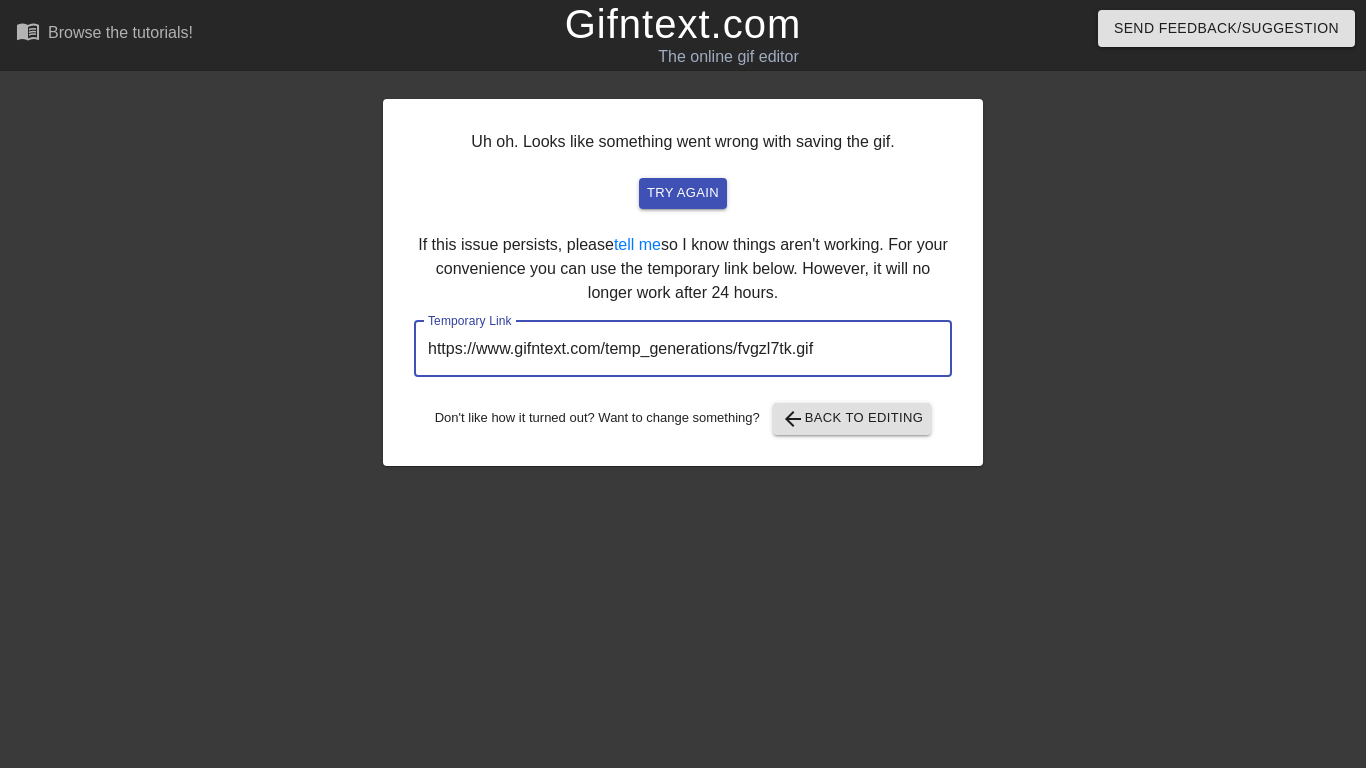 click on "https://www.gifntext.com/temp_generations/fvgzl7tk.gif" at bounding box center [683, 349] 